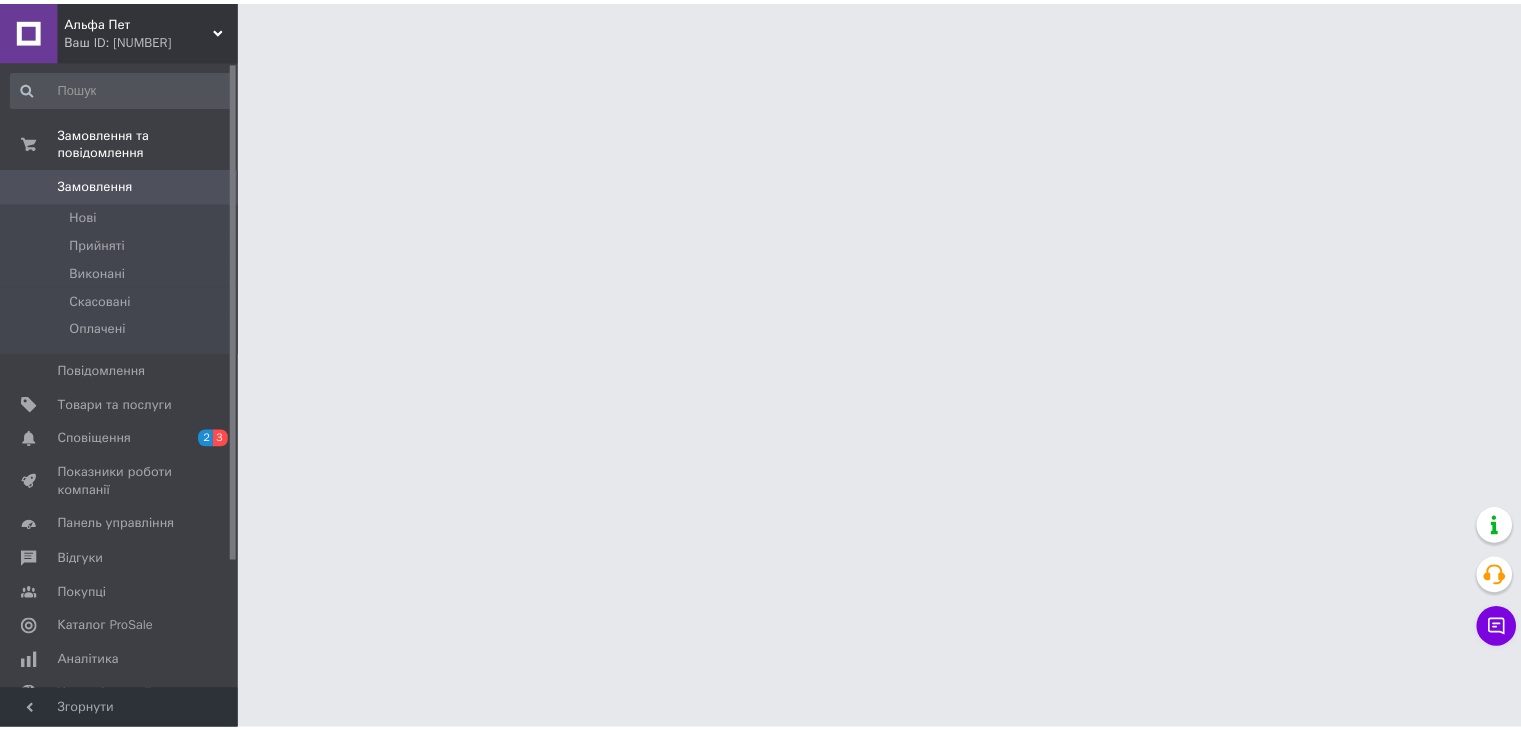 scroll, scrollTop: 0, scrollLeft: 0, axis: both 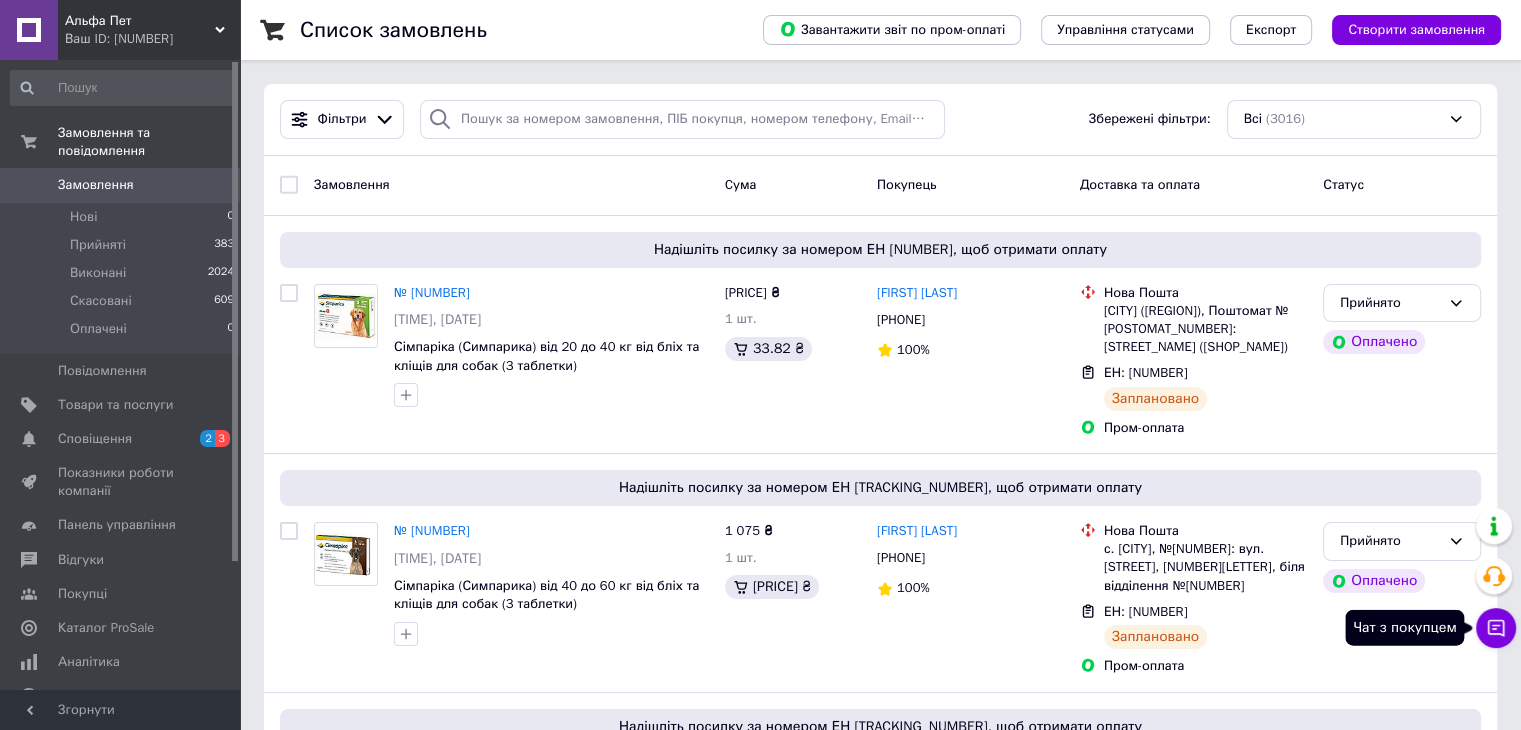 drag, startPoint x: 1494, startPoint y: 618, endPoint x: 1485, endPoint y: 605, distance: 15.811388 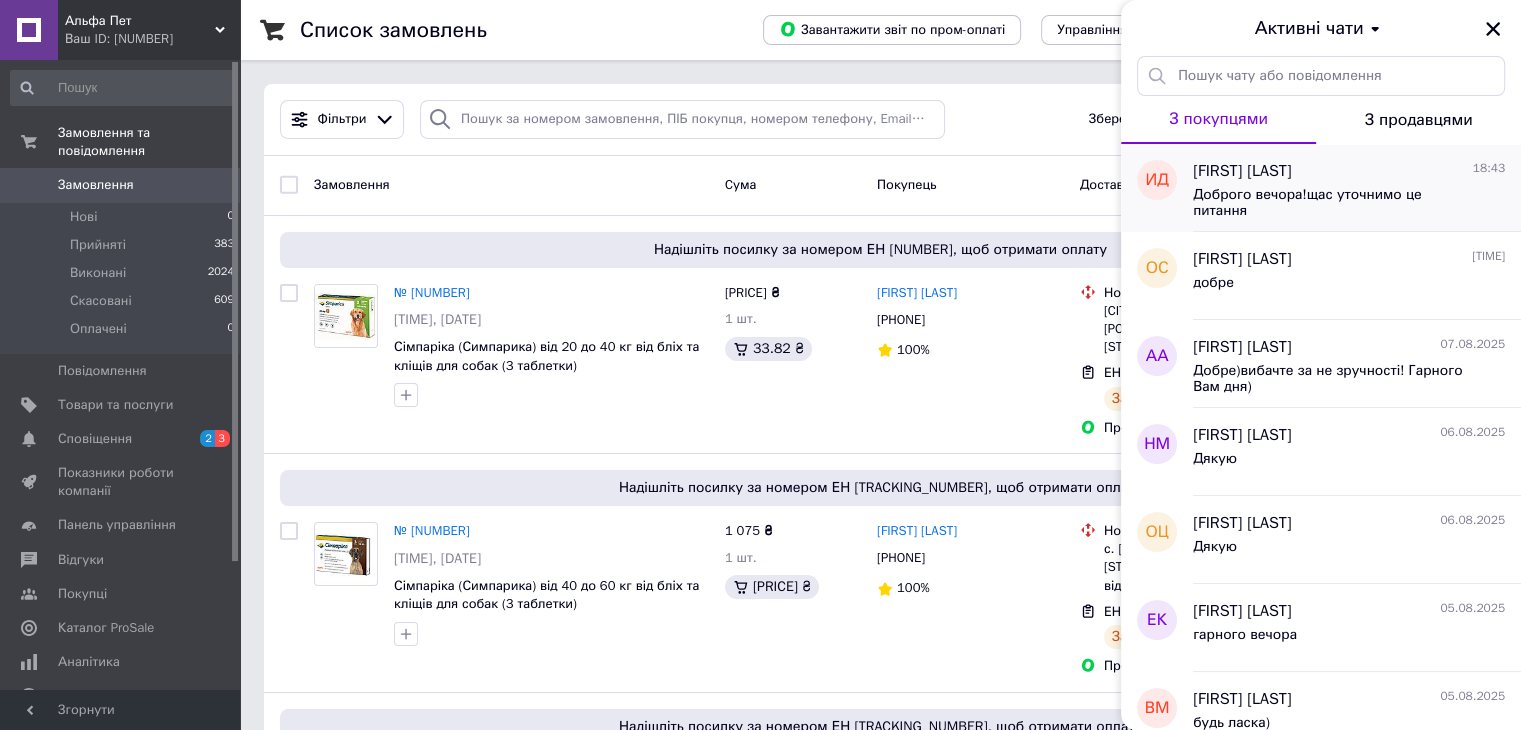 click on "Доброго вечора!щас уточнимо це питання" at bounding box center [1335, 203] 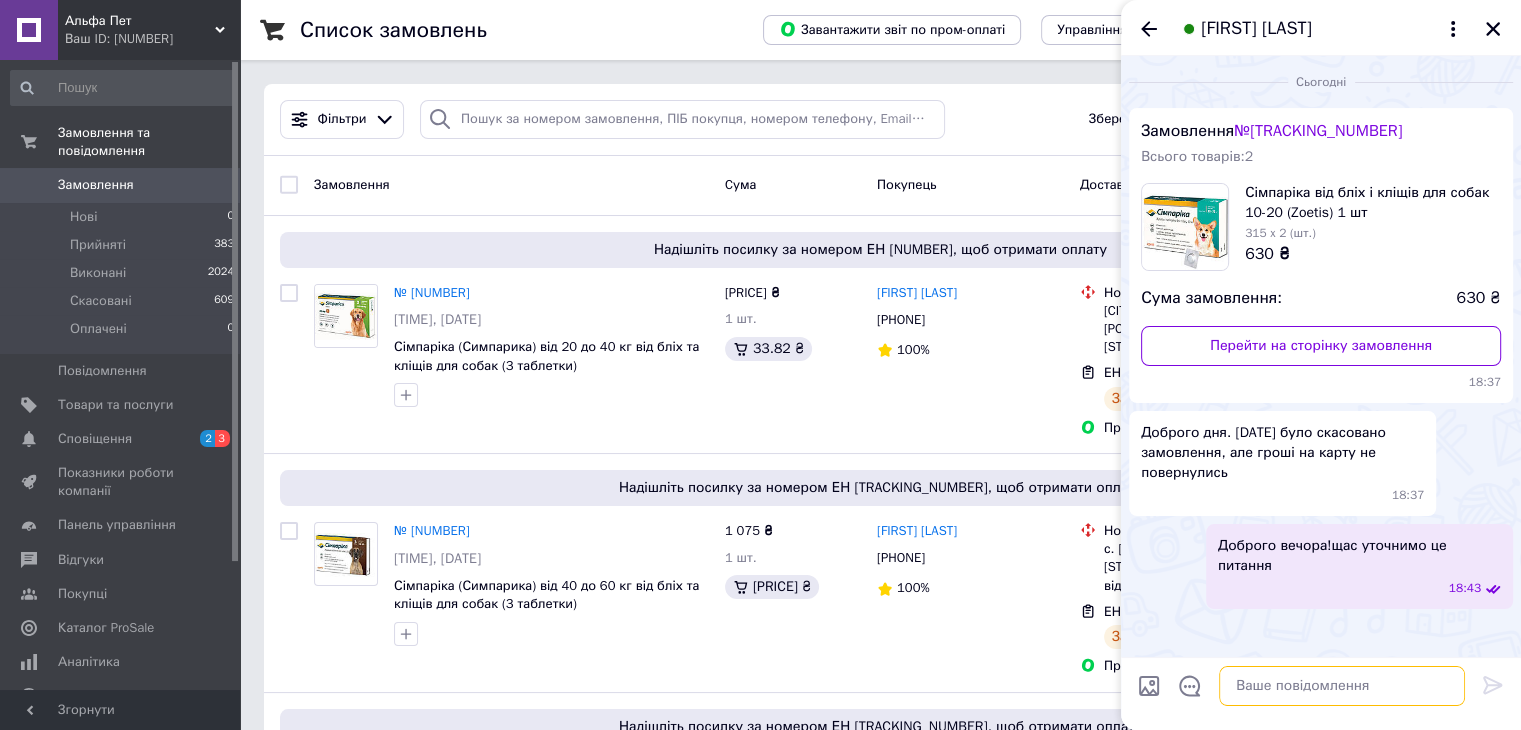 click at bounding box center [1342, 686] 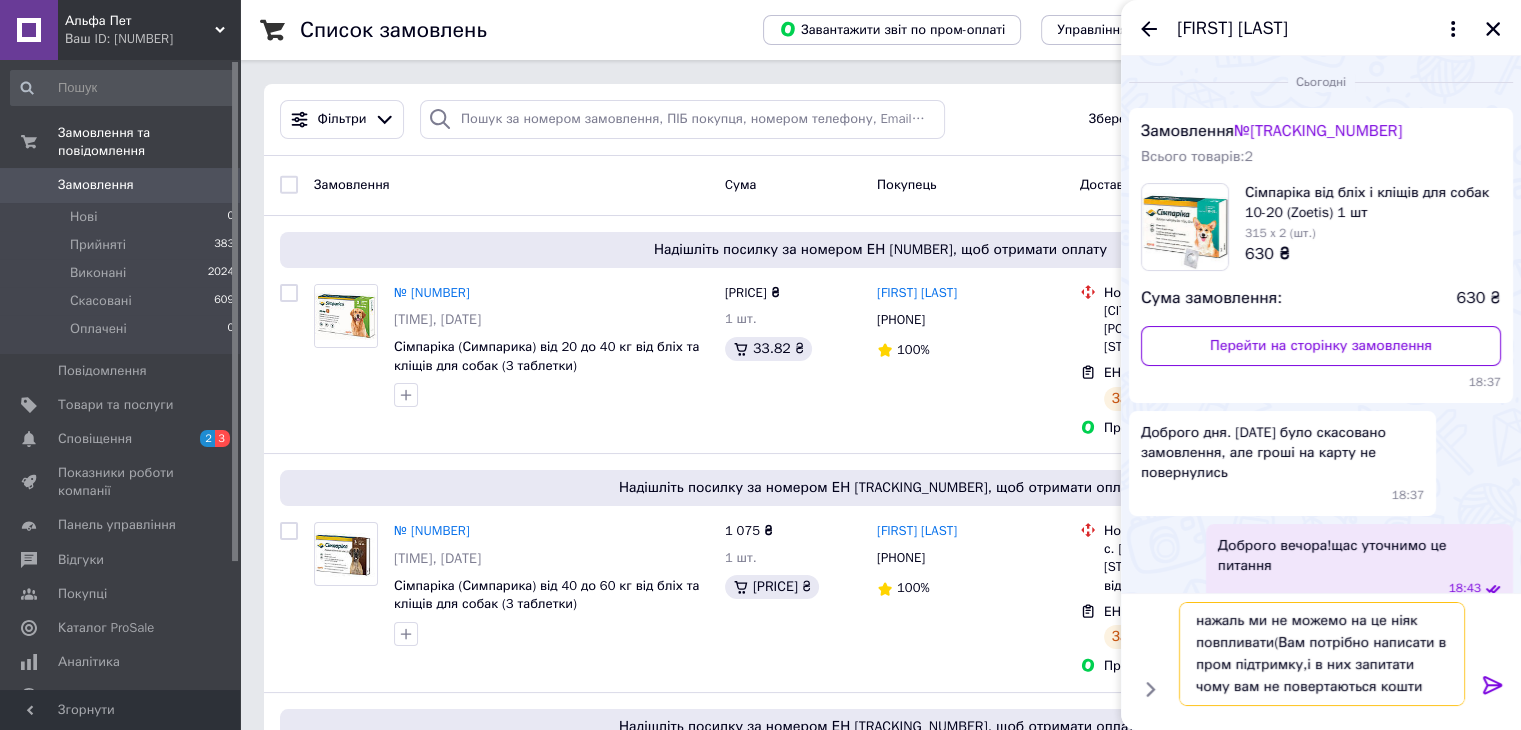 scroll, scrollTop: 0, scrollLeft: 0, axis: both 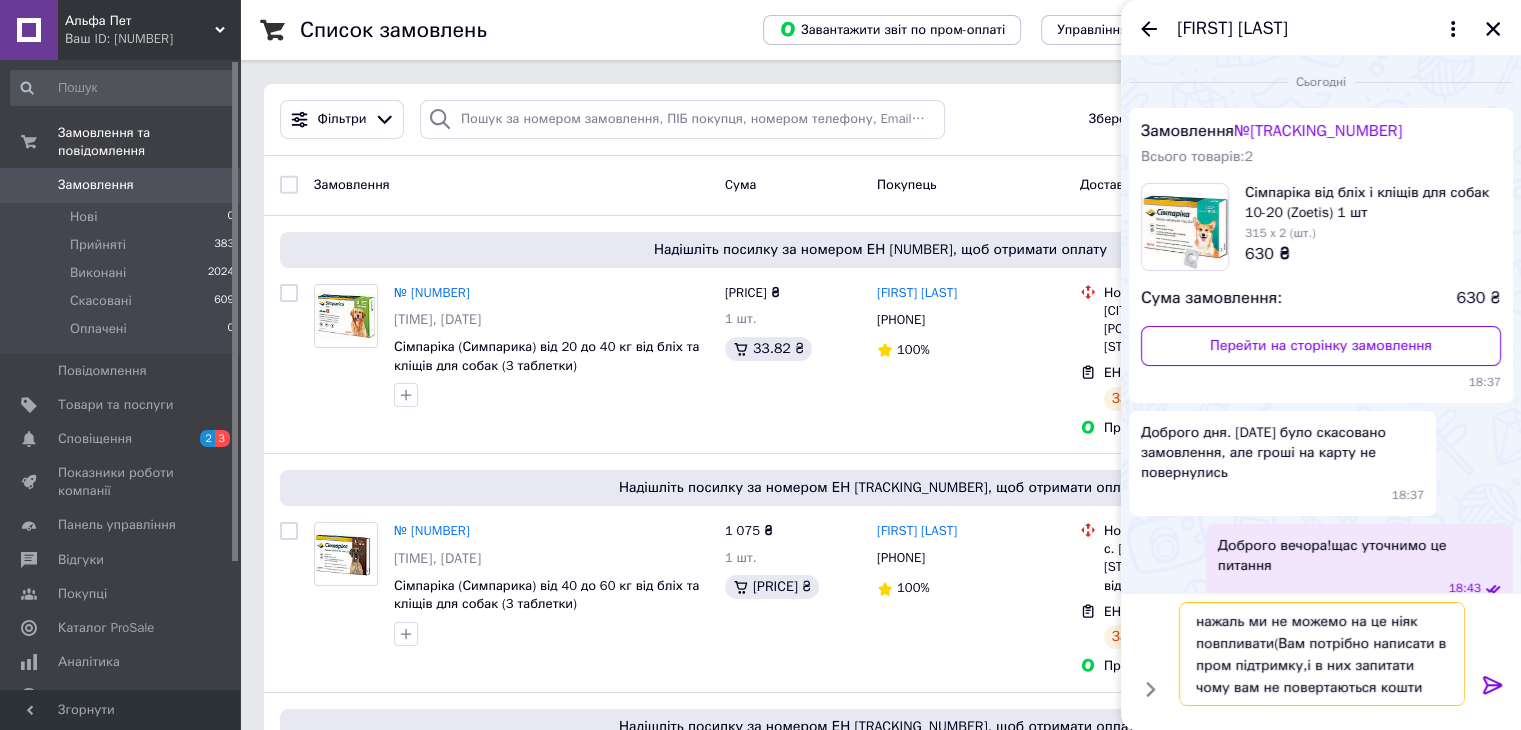 click on "нажаль ми не можемо на це ніяк повпливати(Вам потрібно написати в пром підтримку,і в них запитати чому вам не повертаються кошти" at bounding box center (1322, 654) 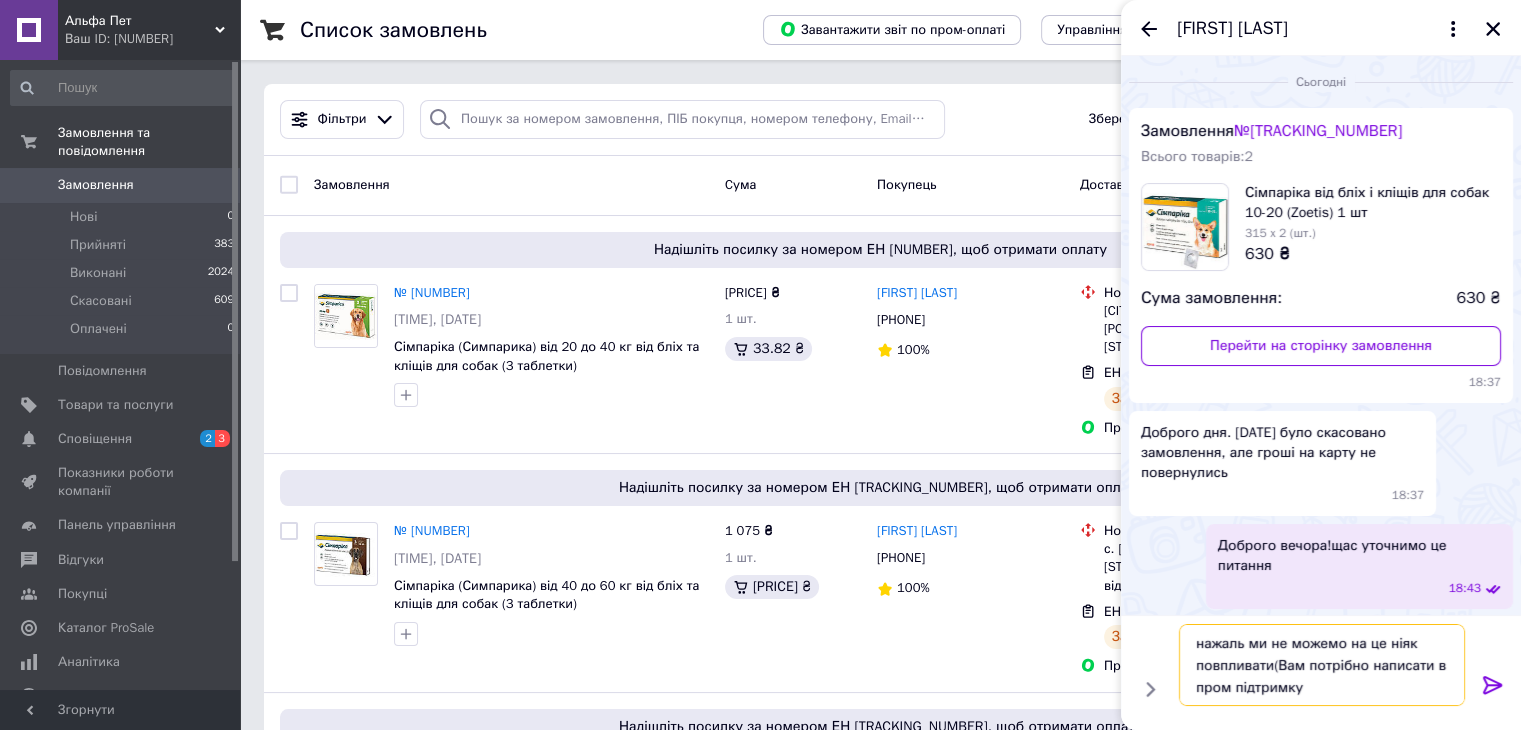 click on "нажаль ми не можемо на це ніяк повпливати(Вам потрібно написати в пром підтримку" at bounding box center (1322, 665) 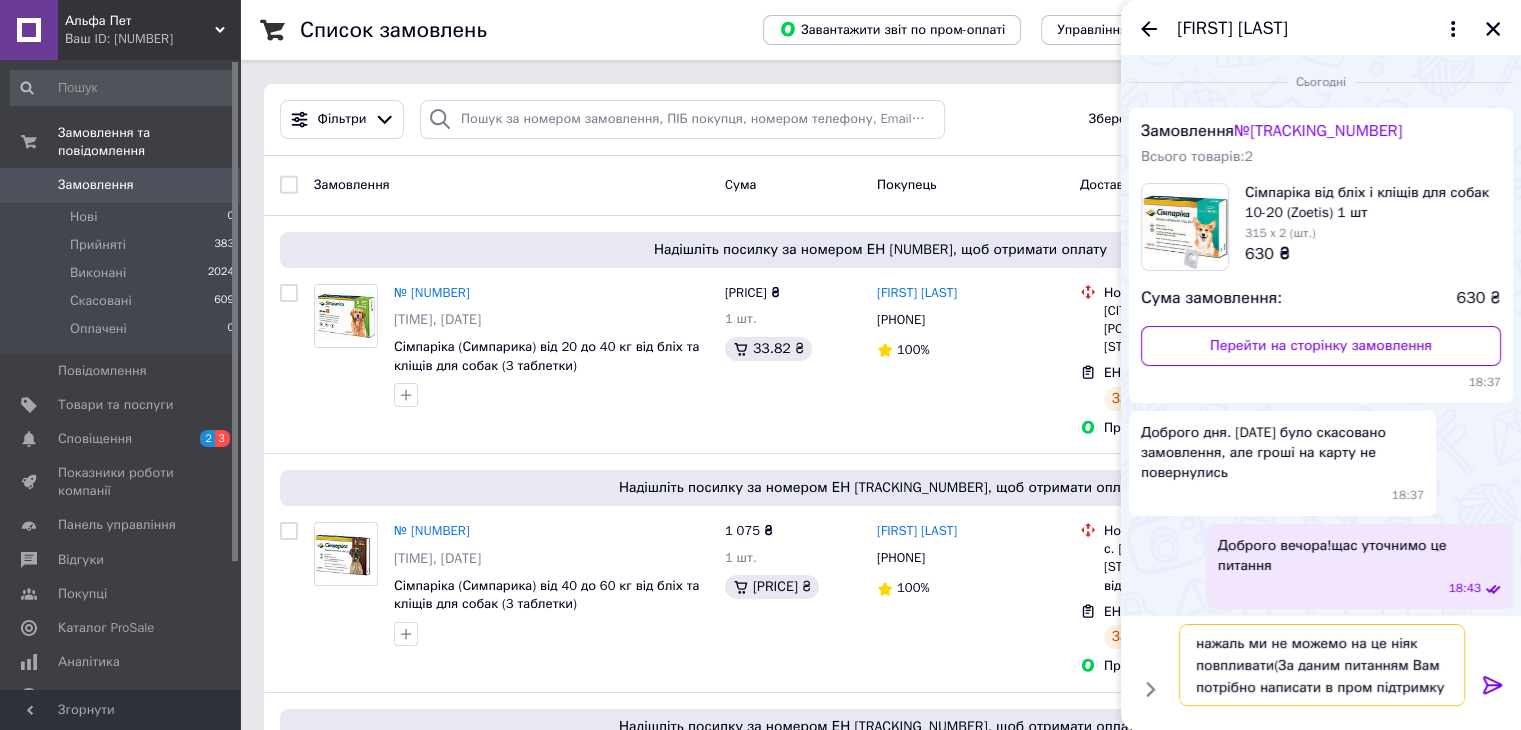 scroll, scrollTop: 1, scrollLeft: 0, axis: vertical 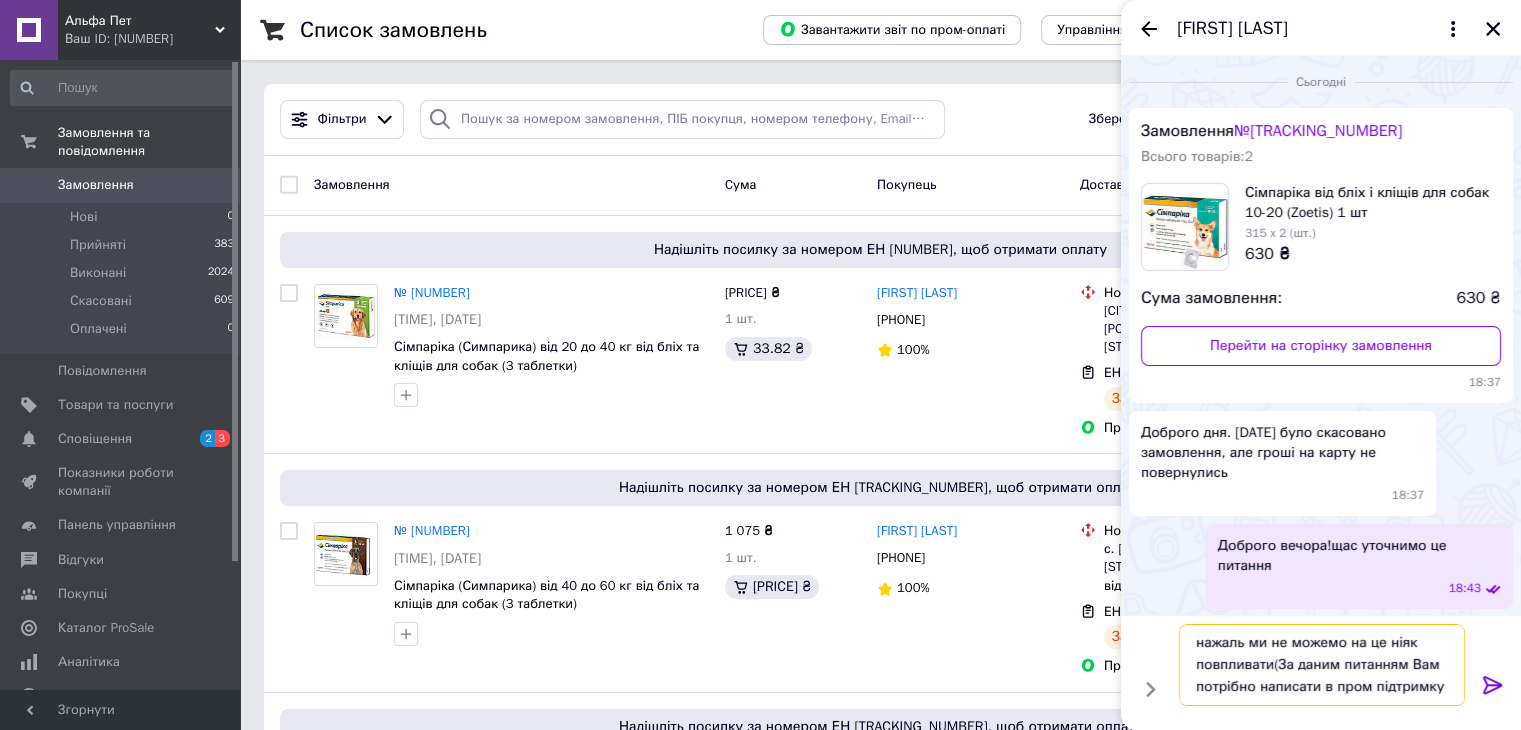 click on "нажаль ми не можемо на це ніяк повпливати(За даним питанням Вам потрібно написати в пром підтримку" at bounding box center [1322, 665] 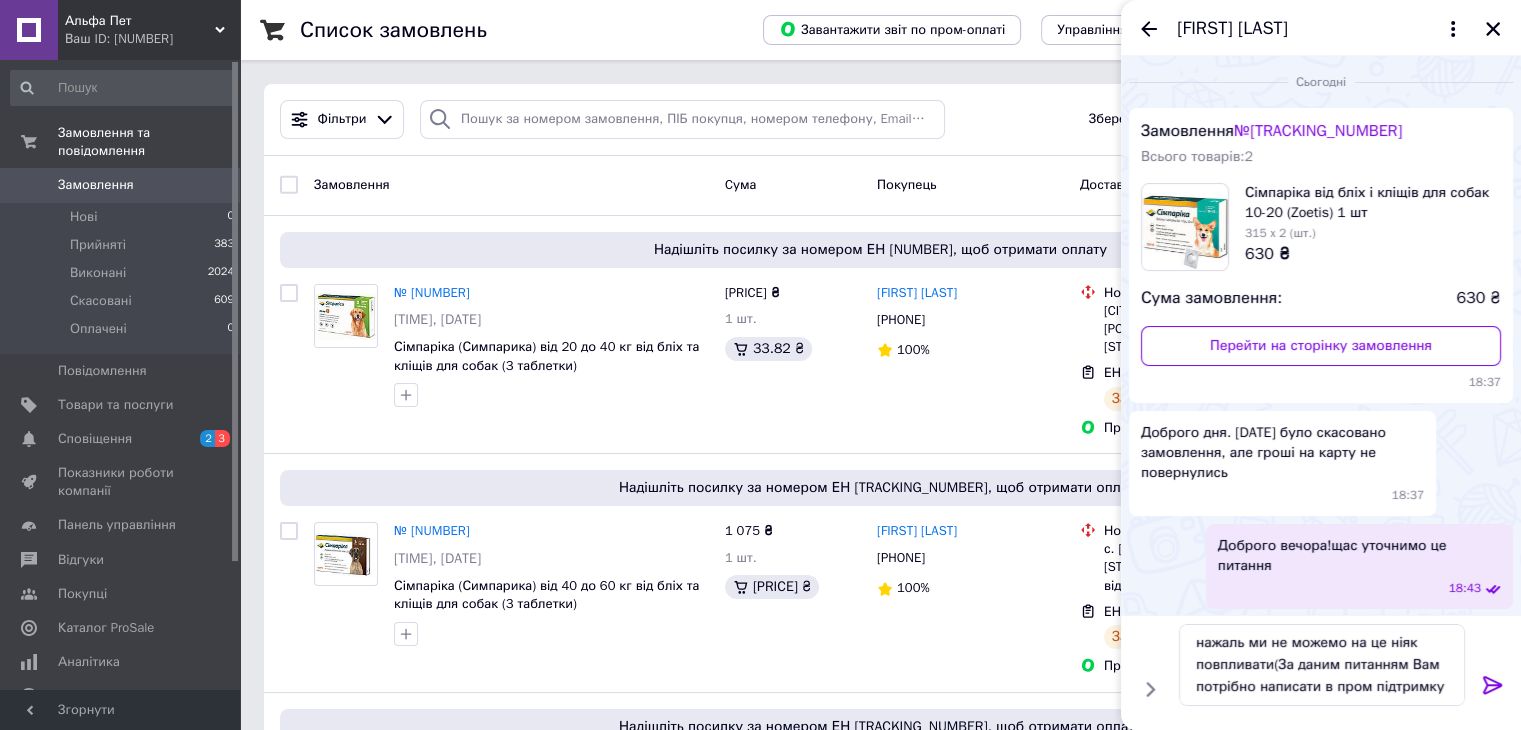 click 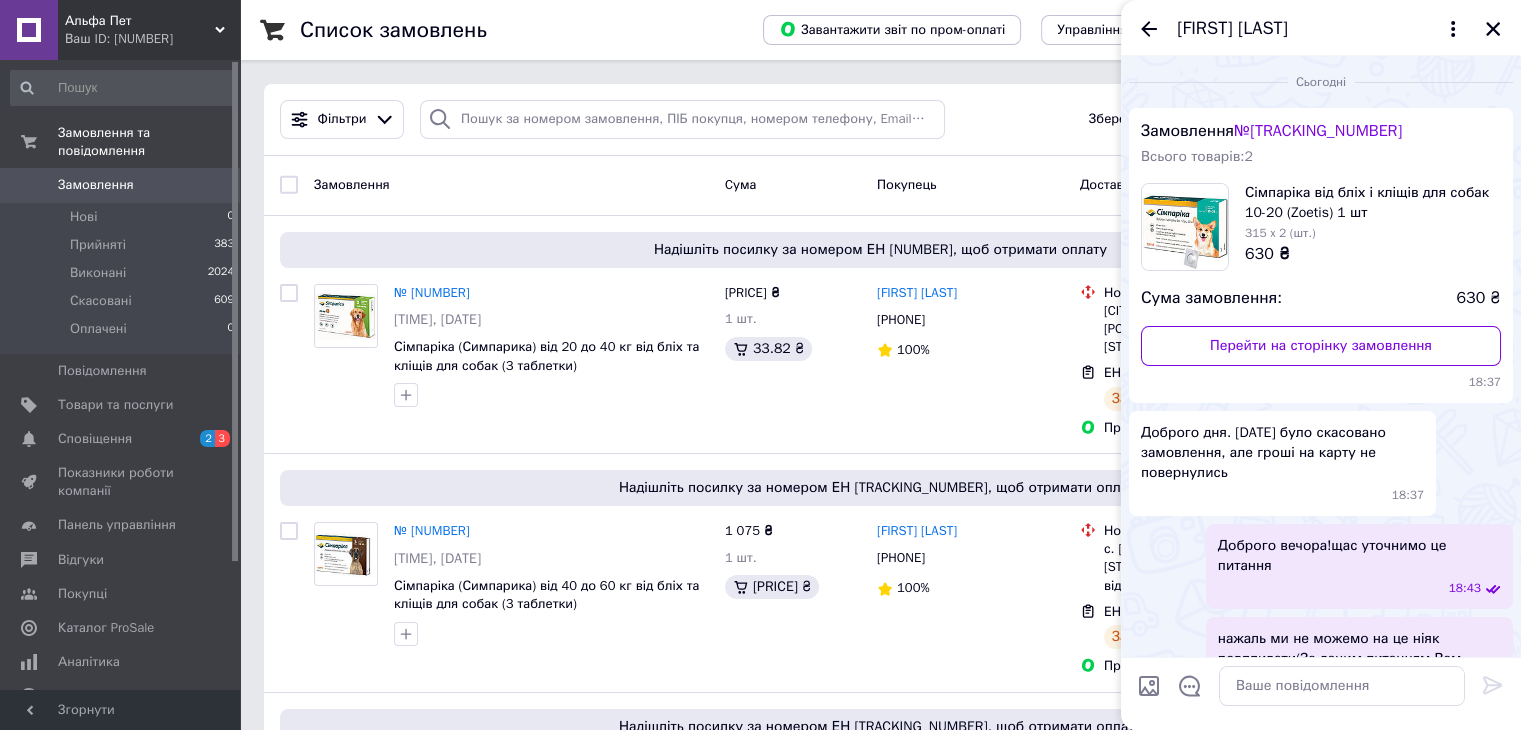 scroll, scrollTop: 0, scrollLeft: 0, axis: both 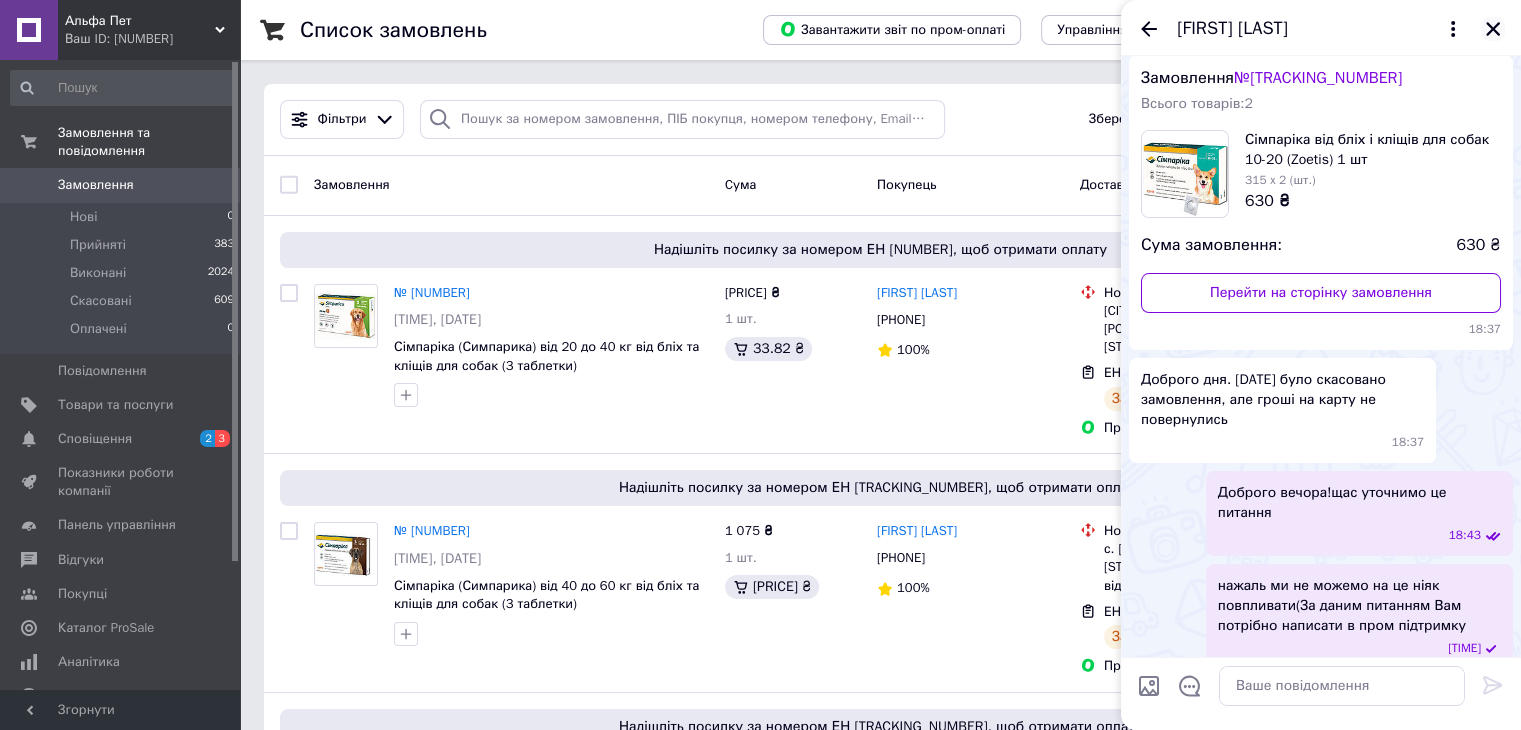 click 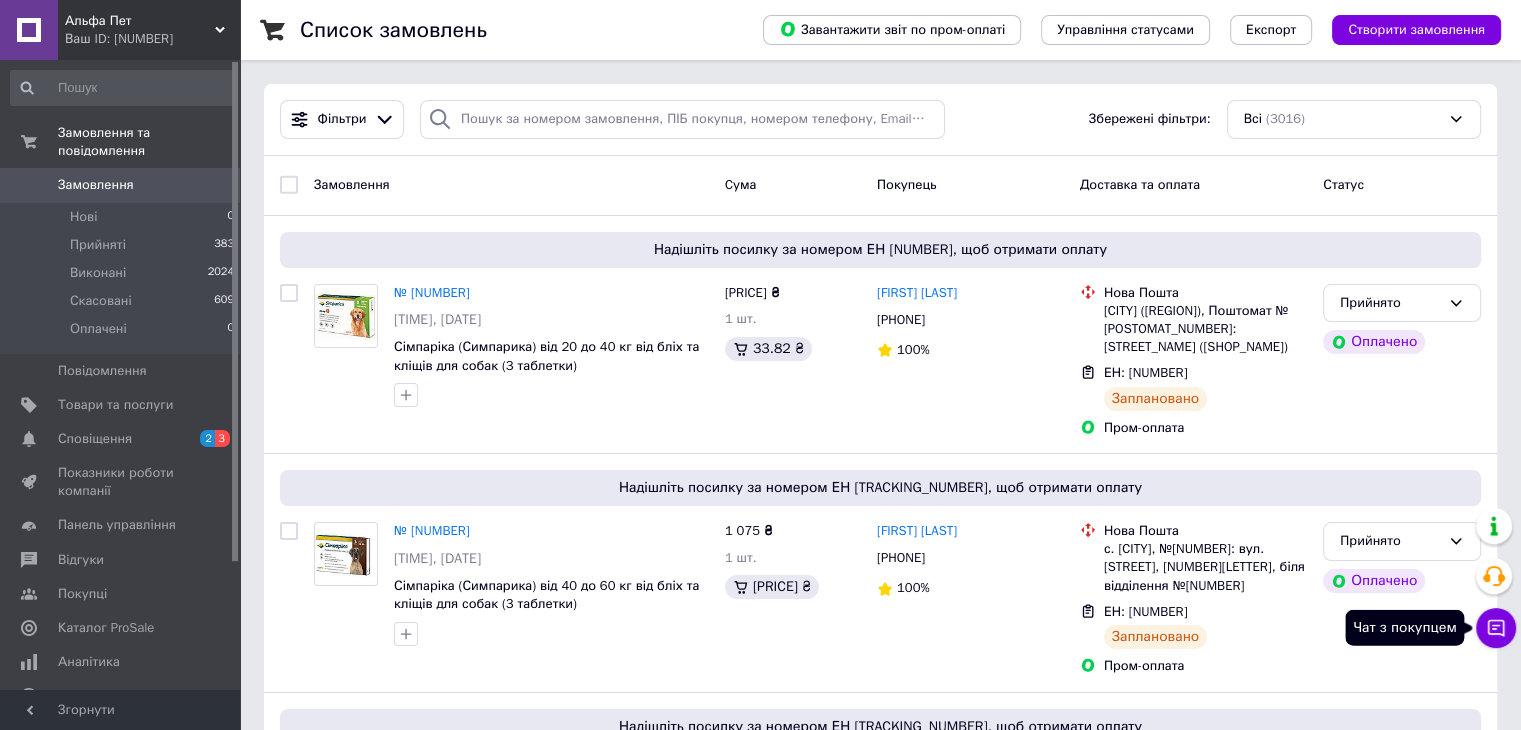 click 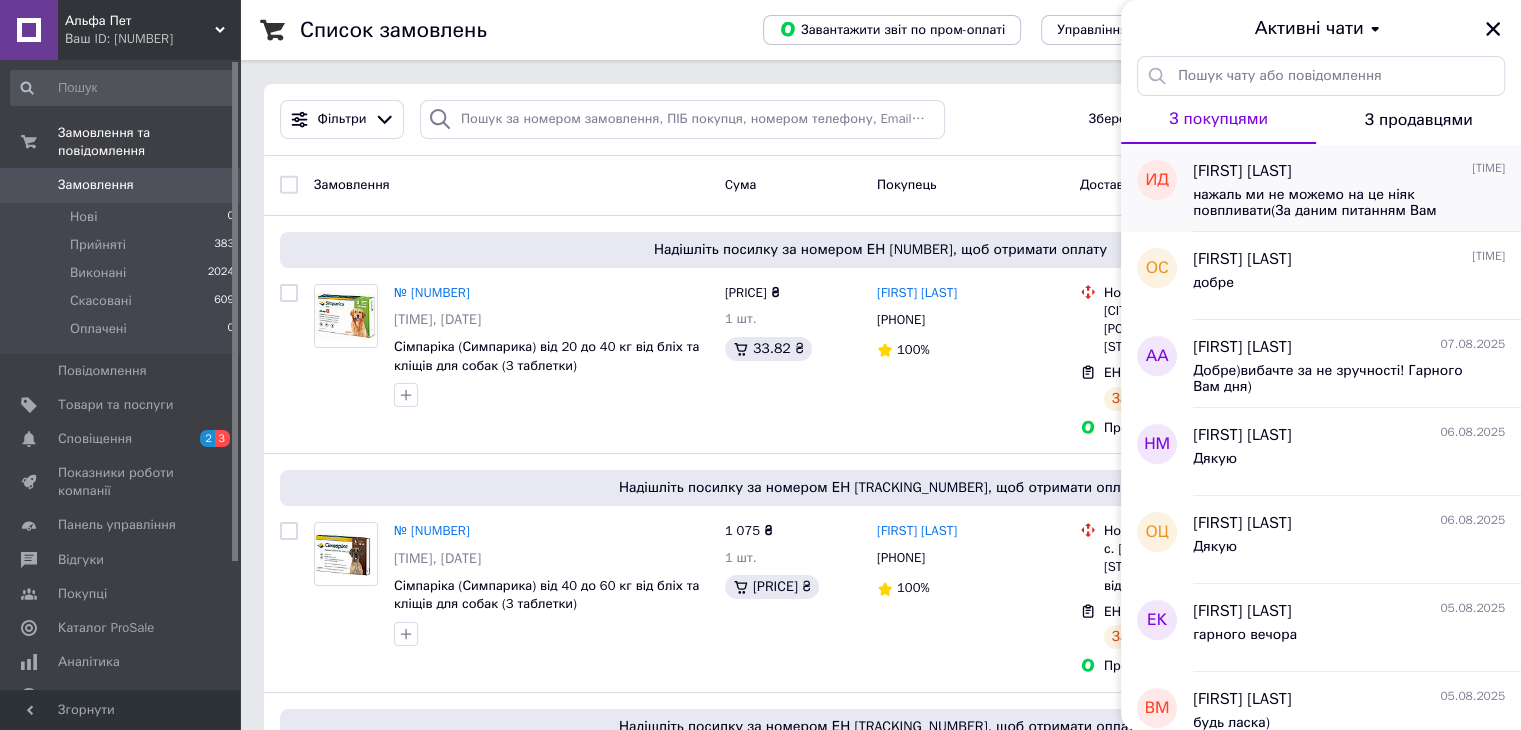 click on "нажаль ми не можемо на це ніяк повпливати(За даним питанням Вам потрібно написати в пром підтримку" at bounding box center [1335, 203] 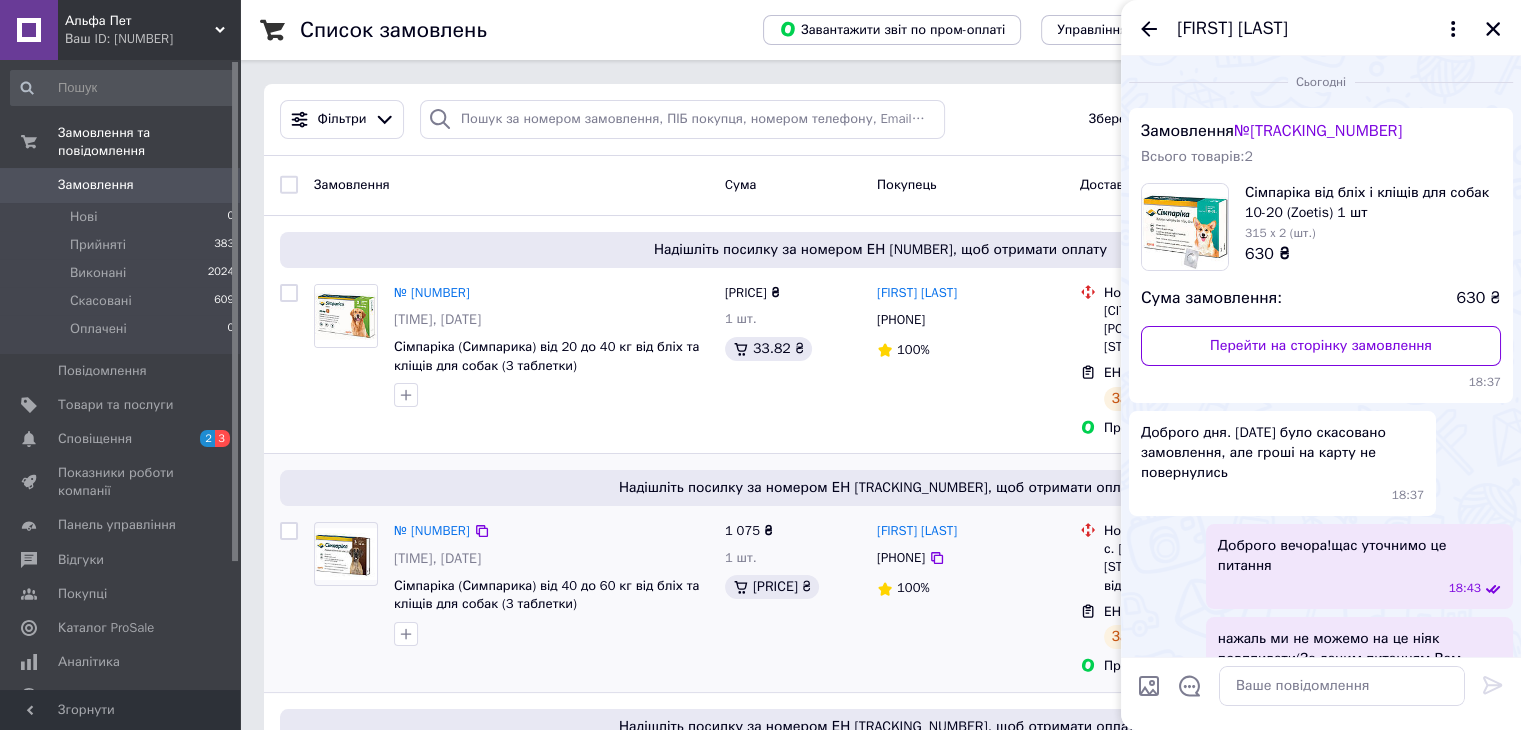 scroll, scrollTop: 53, scrollLeft: 0, axis: vertical 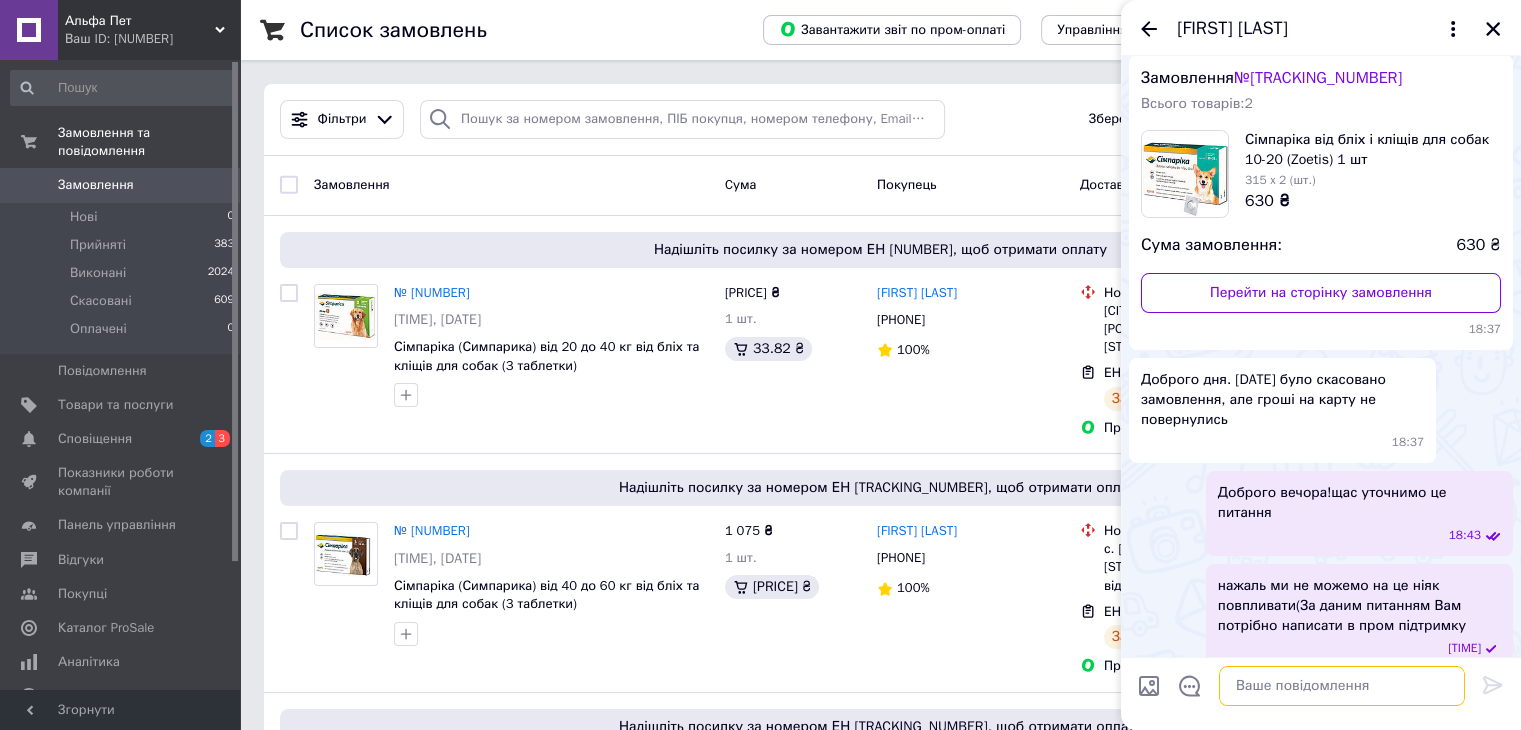 click at bounding box center [1342, 686] 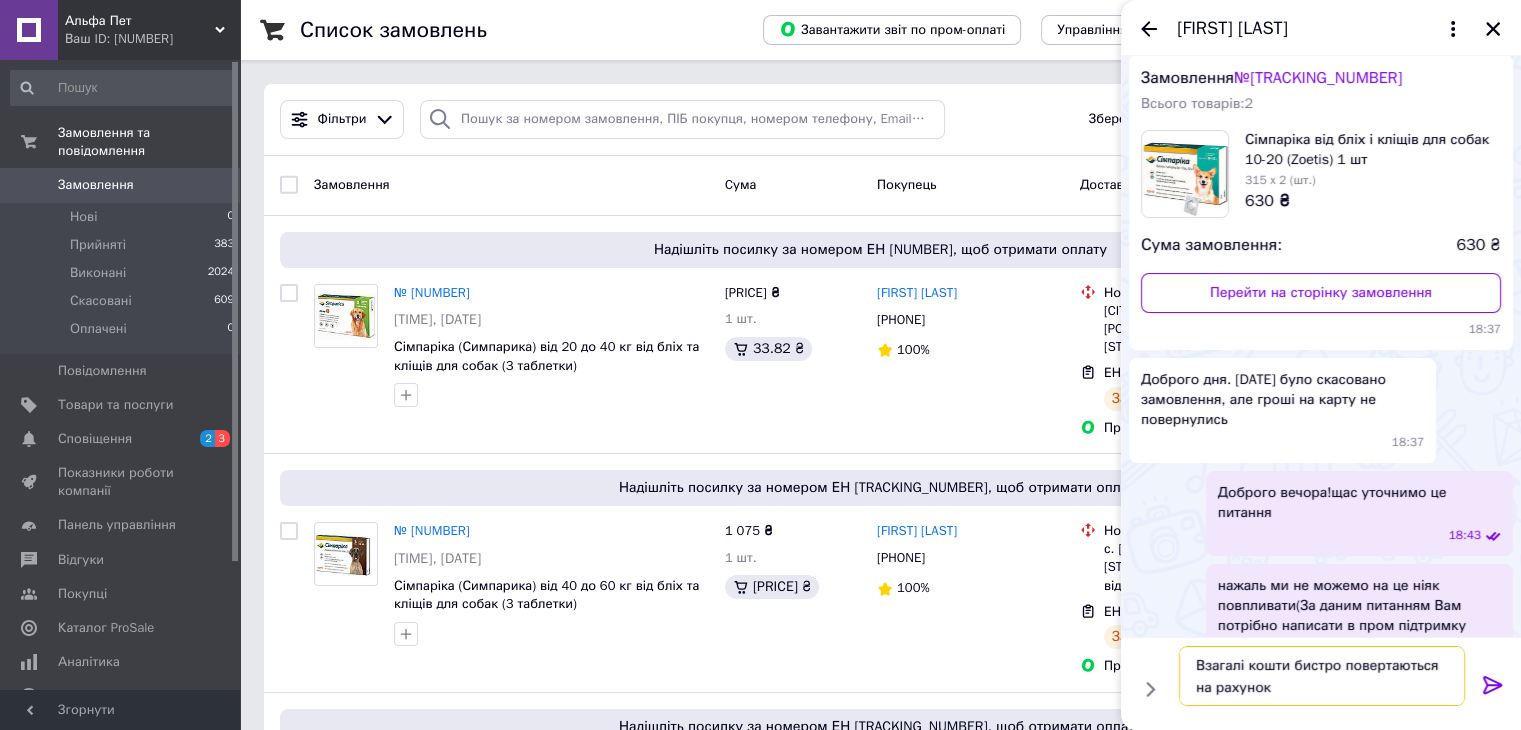 click on "Взагалі кошти бистро повертаються на рахунок" at bounding box center [1322, 676] 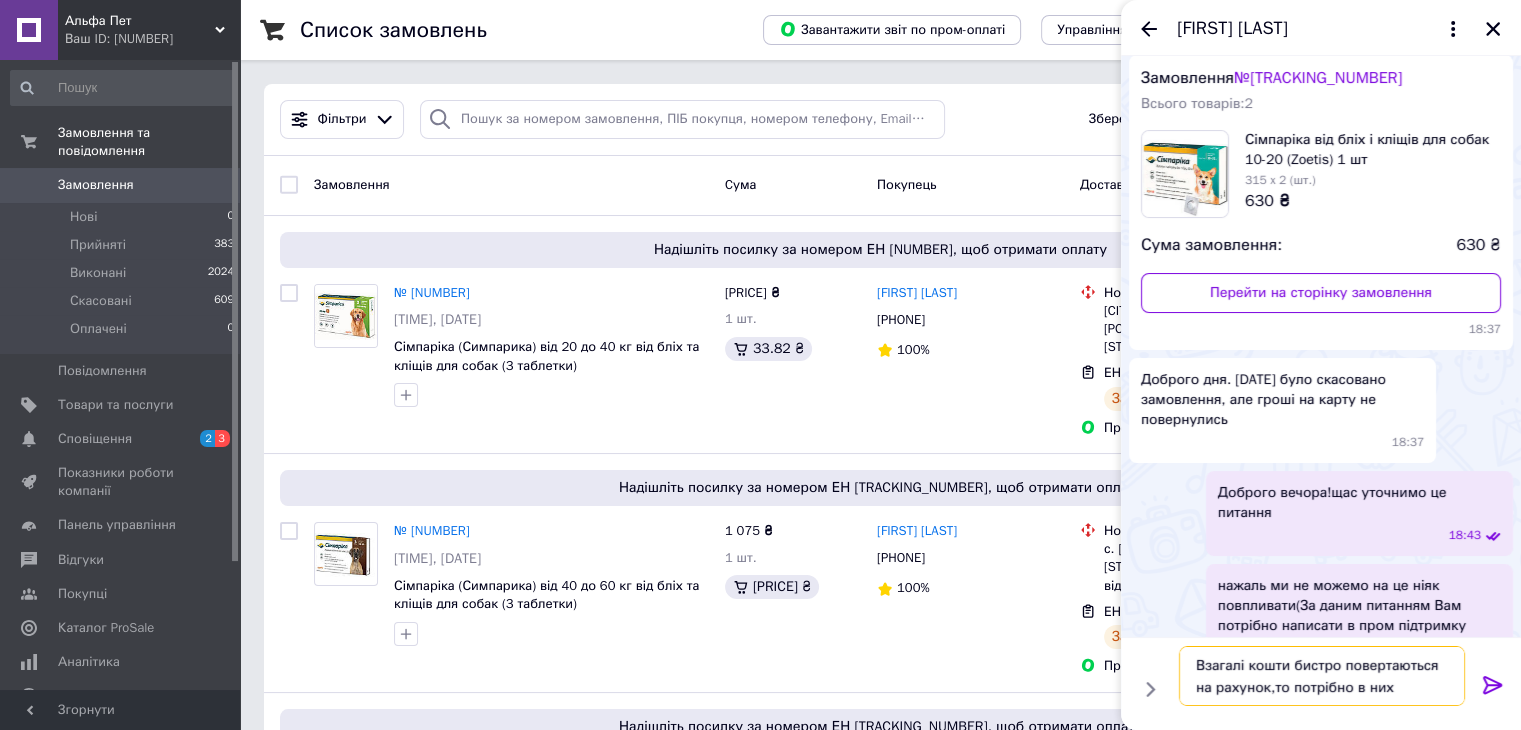 click on "Взагалі кошти бистро повертаються на рахунок,то потрібно в них уточнити" at bounding box center [1322, 676] 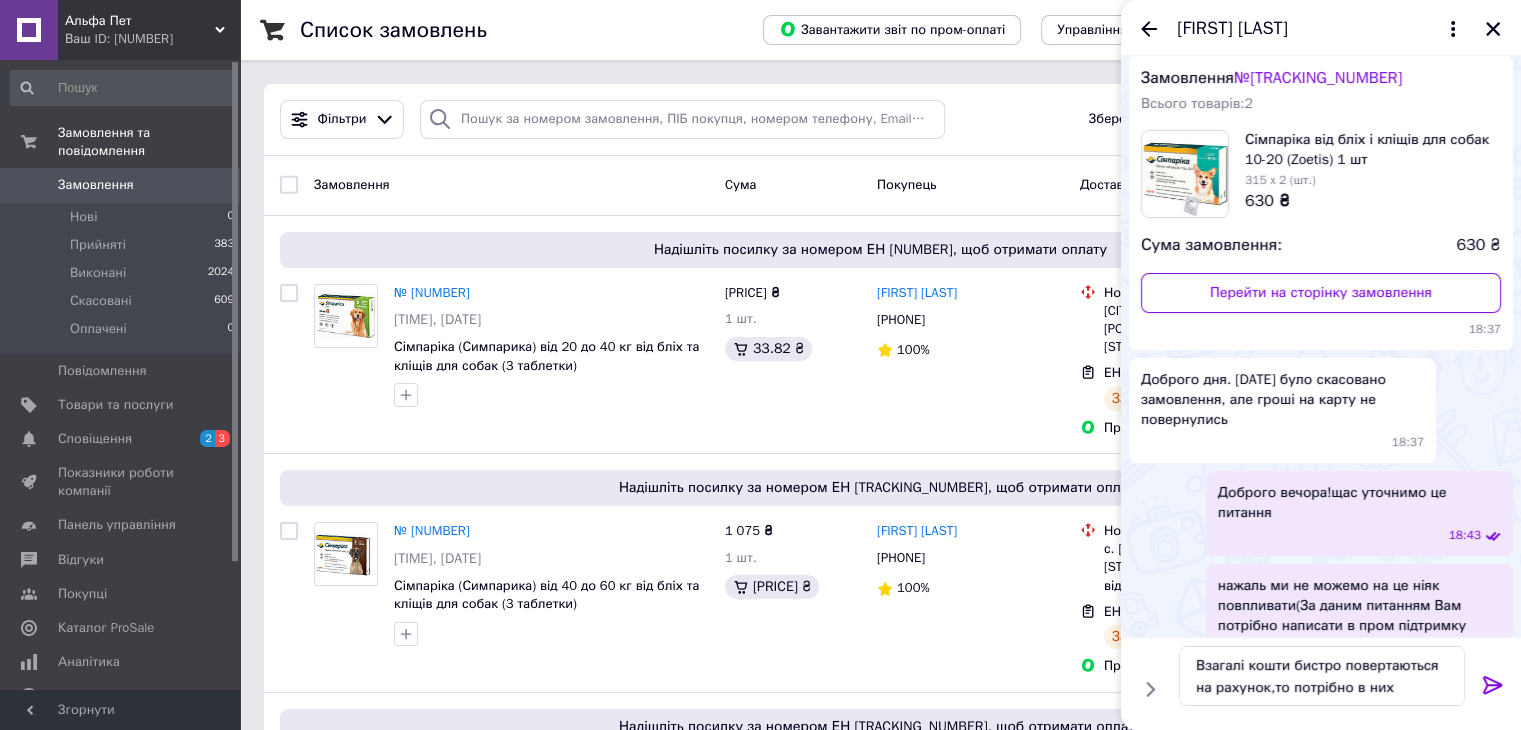 click 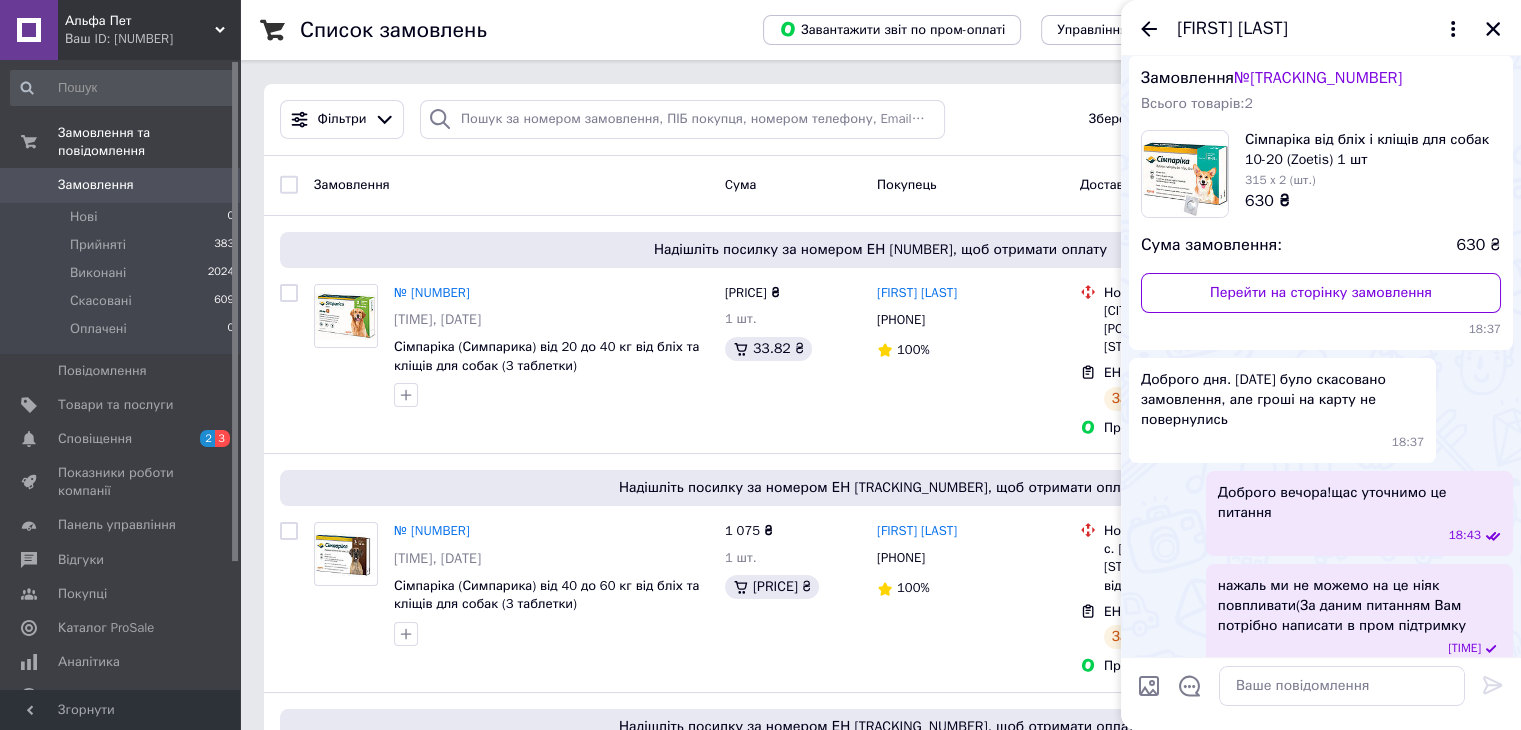 scroll, scrollTop: 146, scrollLeft: 0, axis: vertical 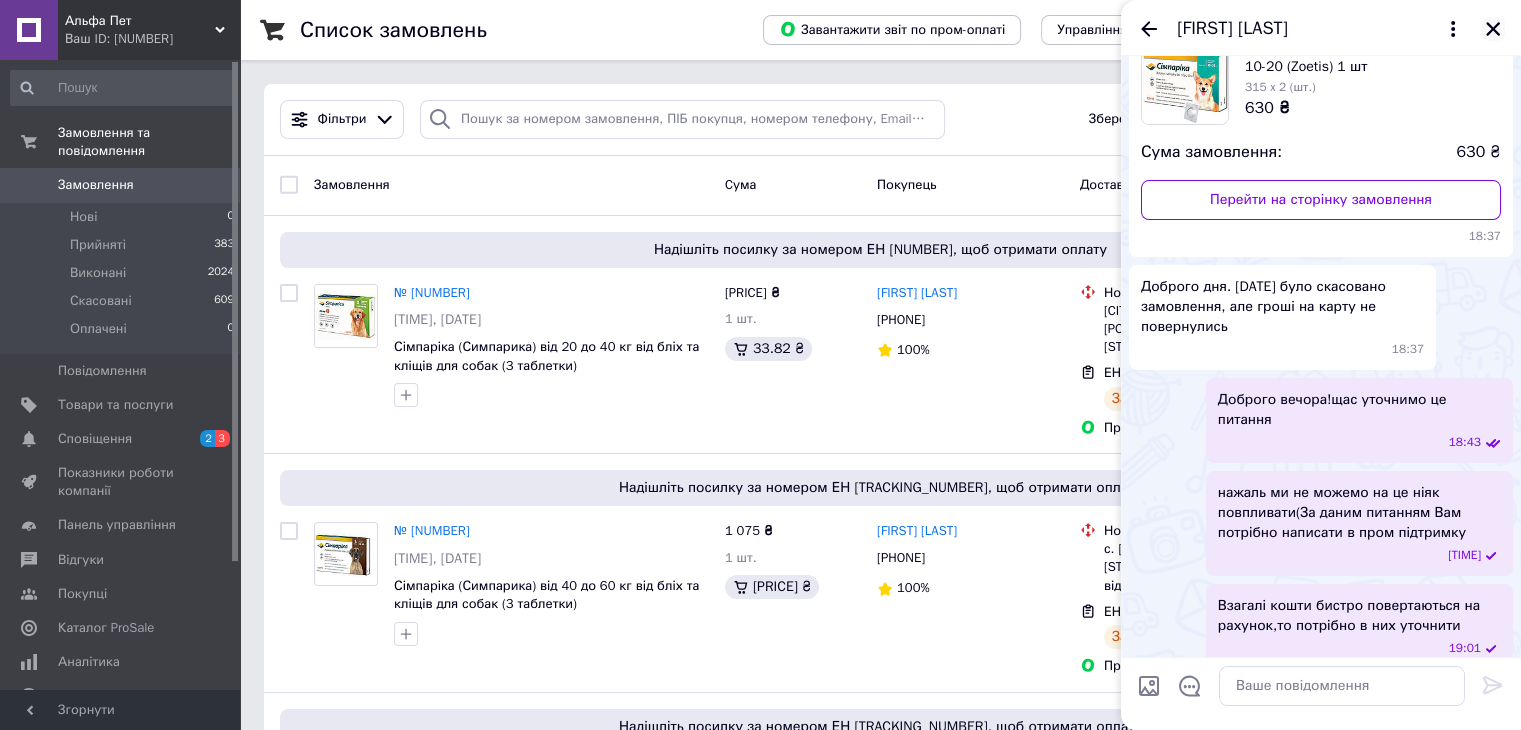 click at bounding box center [1493, 29] 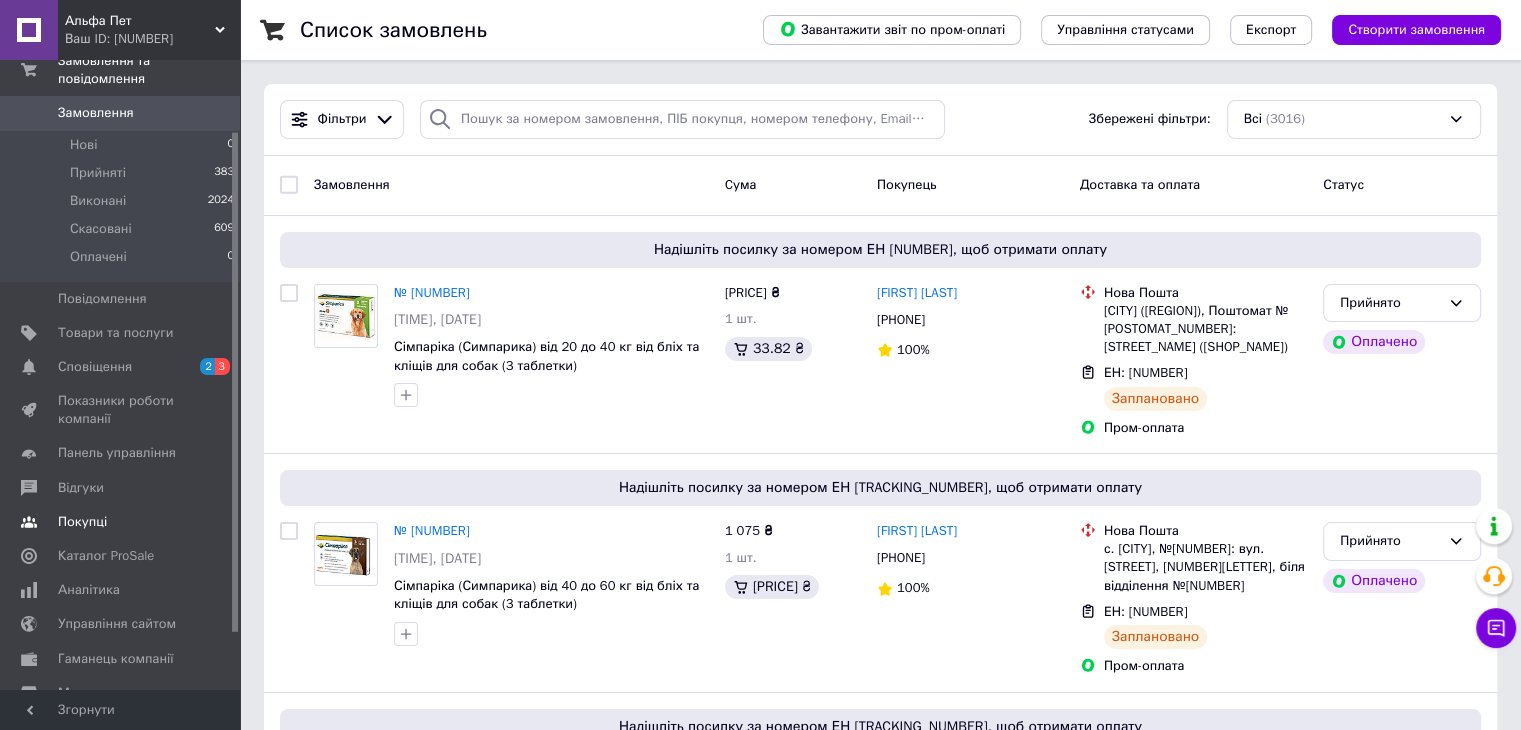 scroll, scrollTop: 160, scrollLeft: 0, axis: vertical 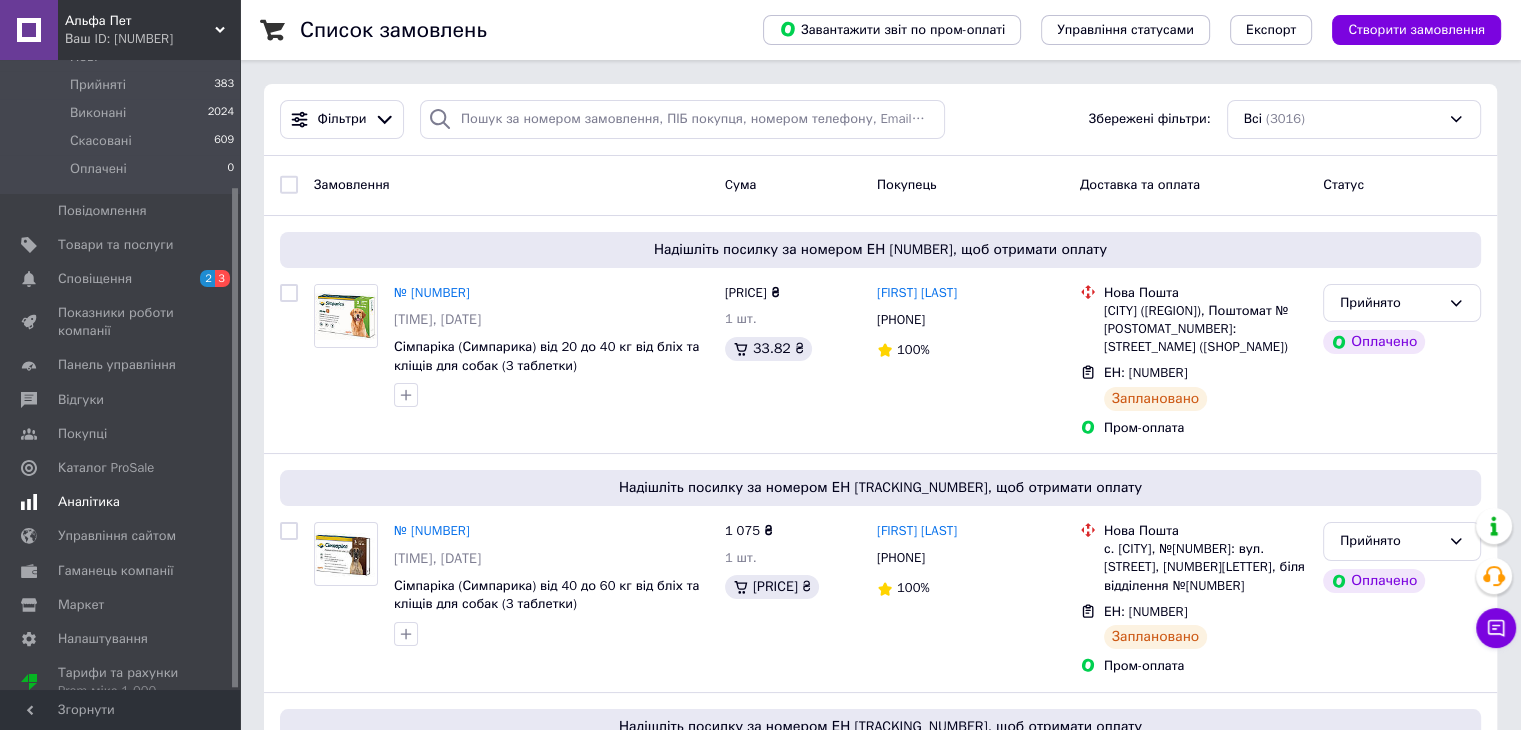 click on "Аналітика" at bounding box center [89, 502] 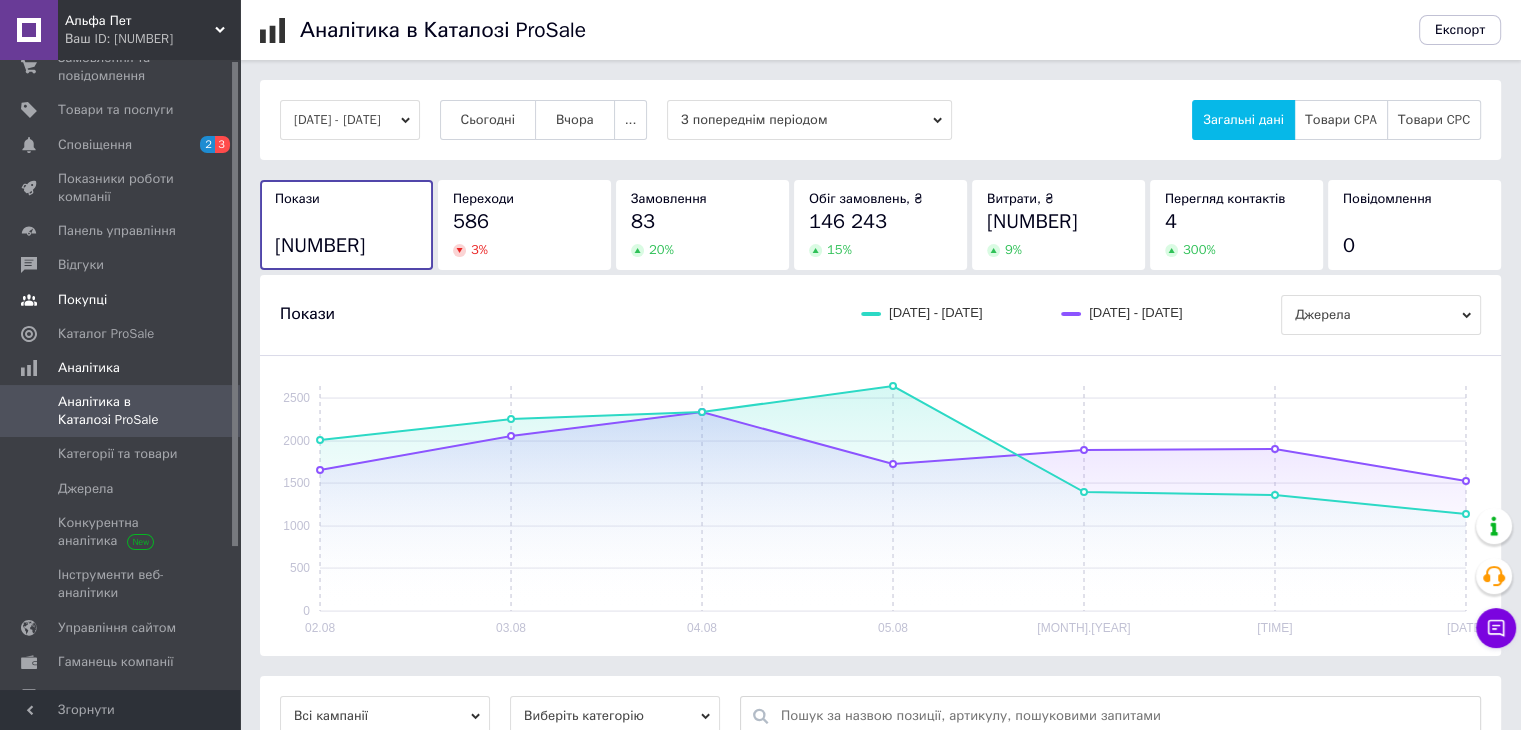 scroll, scrollTop: 0, scrollLeft: 0, axis: both 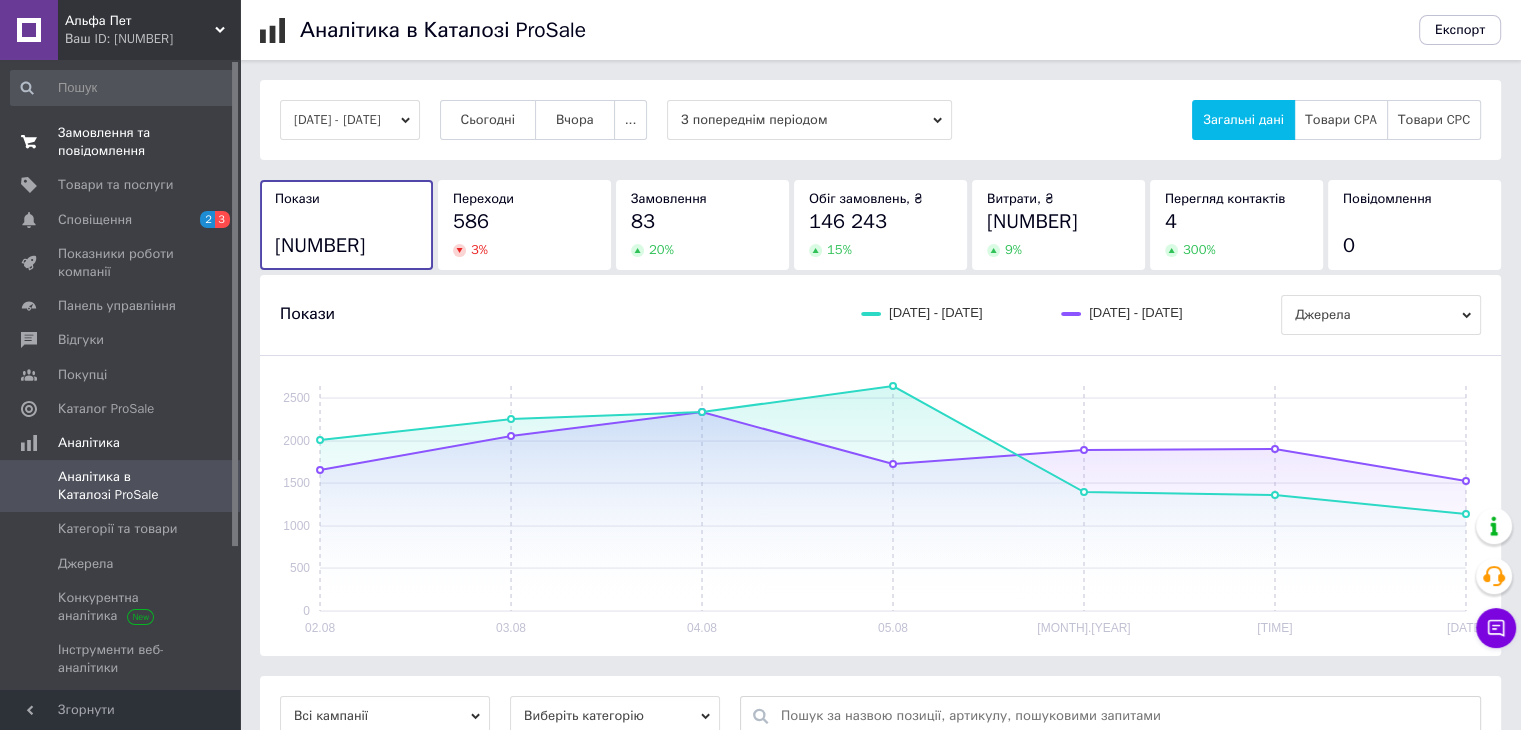 click on "Замовлення та повідомлення 0 0" at bounding box center (123, 142) 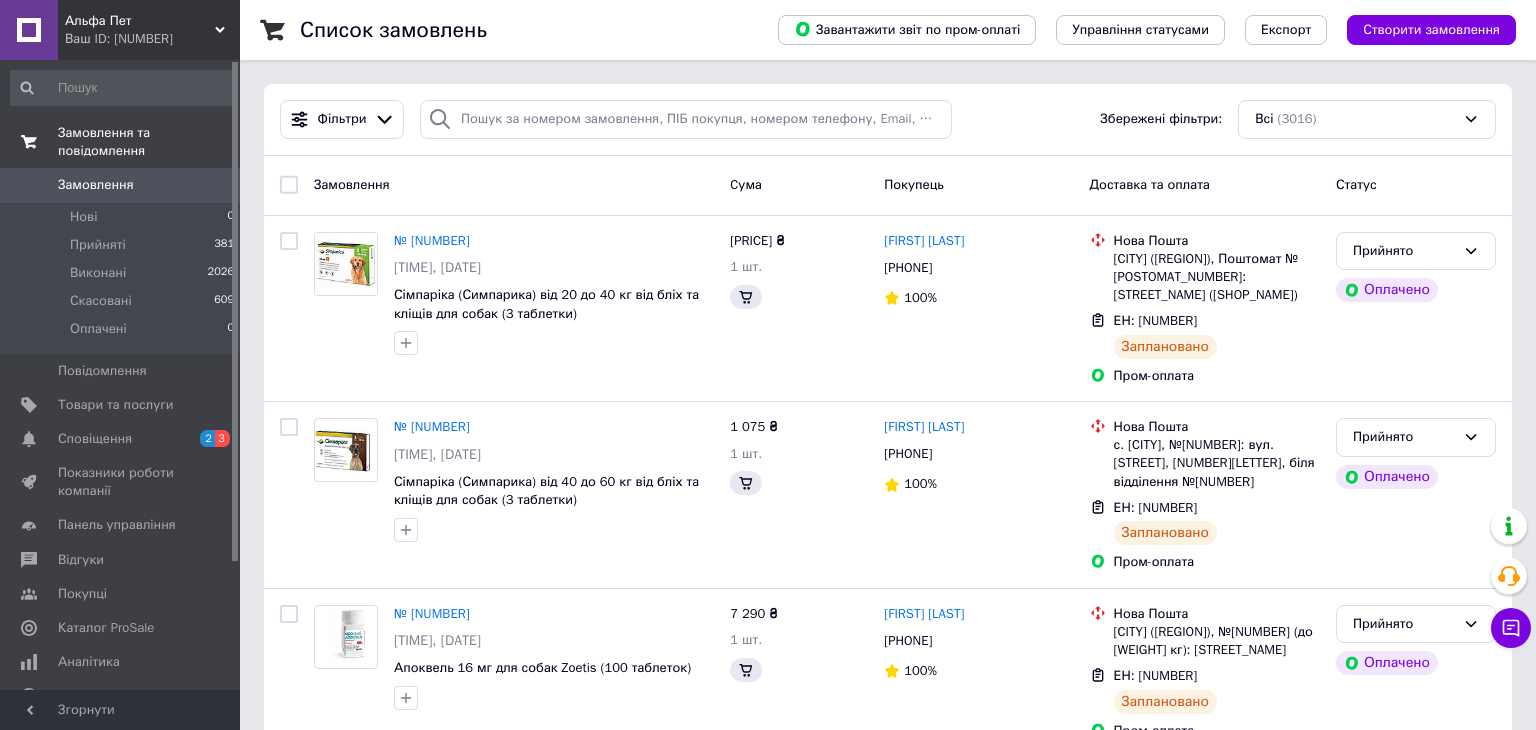 click on "Замовлення та повідомлення" at bounding box center (149, 142) 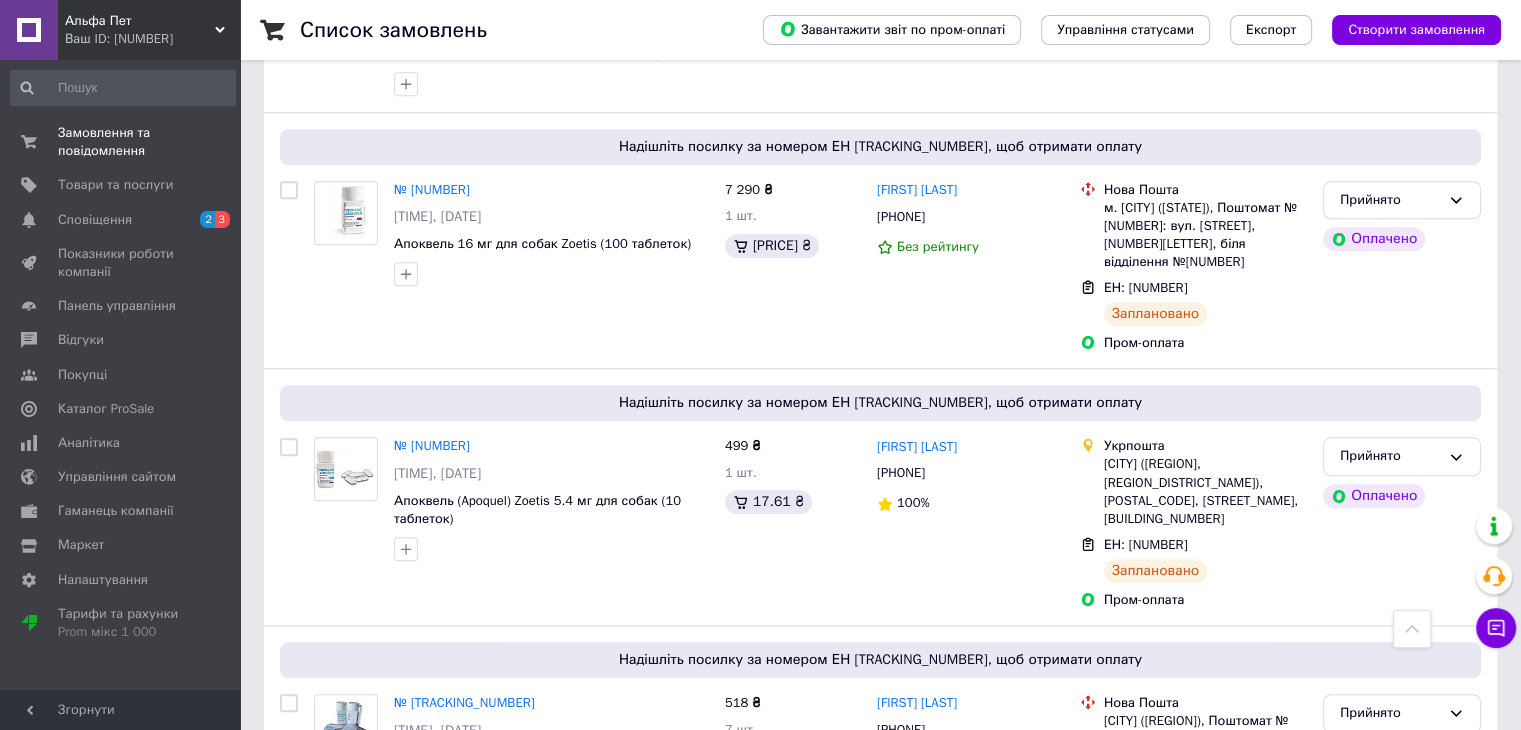 scroll, scrollTop: 2000, scrollLeft: 0, axis: vertical 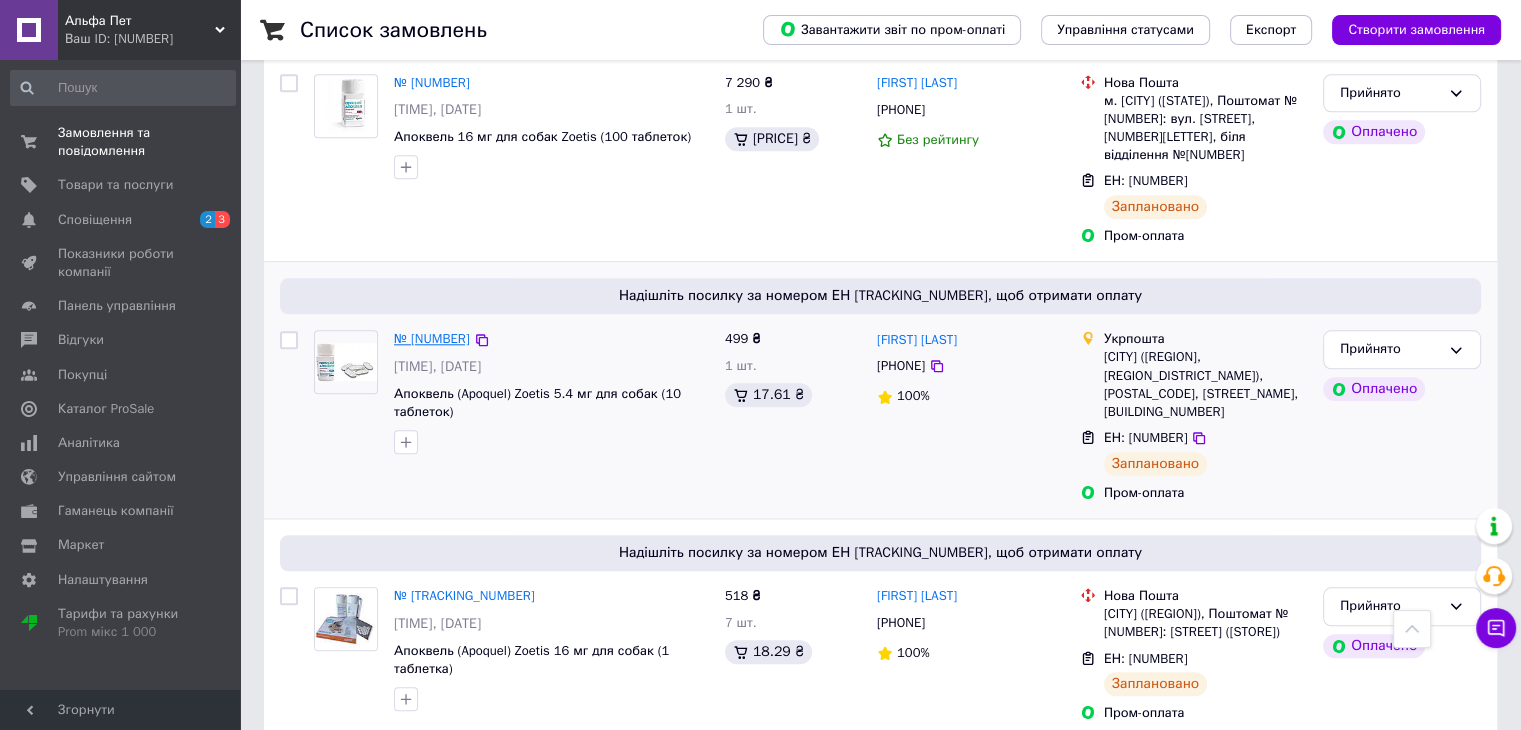 click on "№ [NUMBER]" at bounding box center [432, 338] 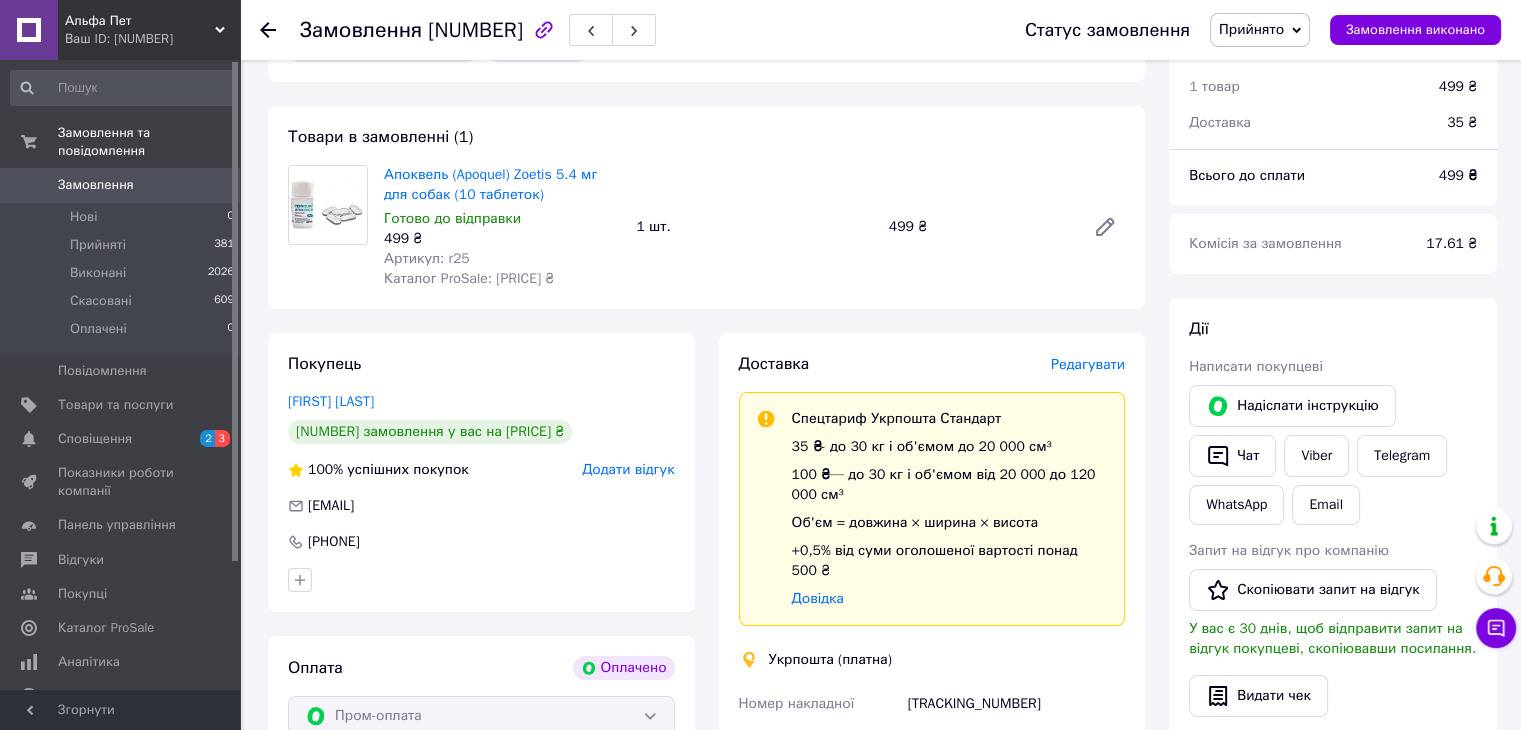 scroll, scrollTop: 0, scrollLeft: 0, axis: both 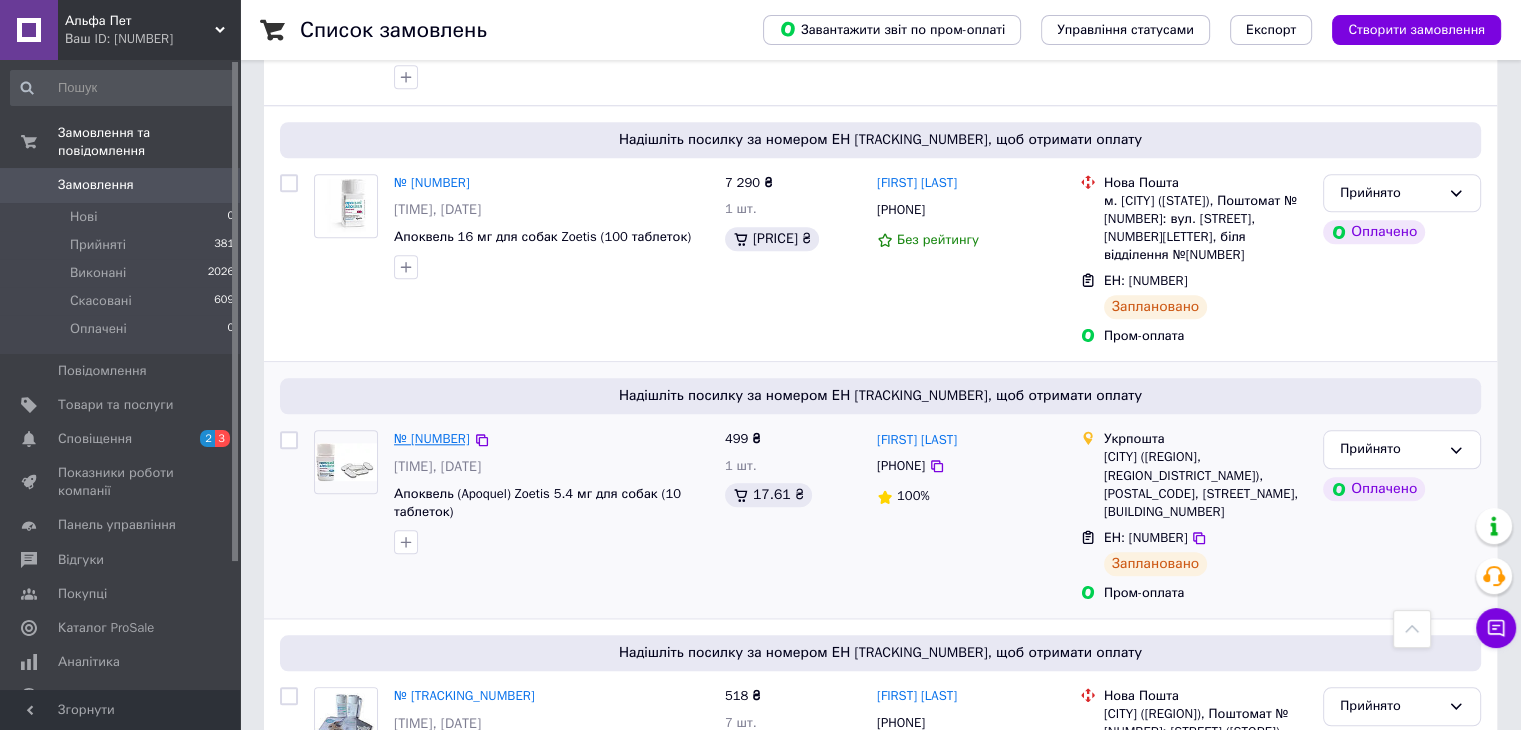 click on "№ [NUMBER]" at bounding box center (432, 438) 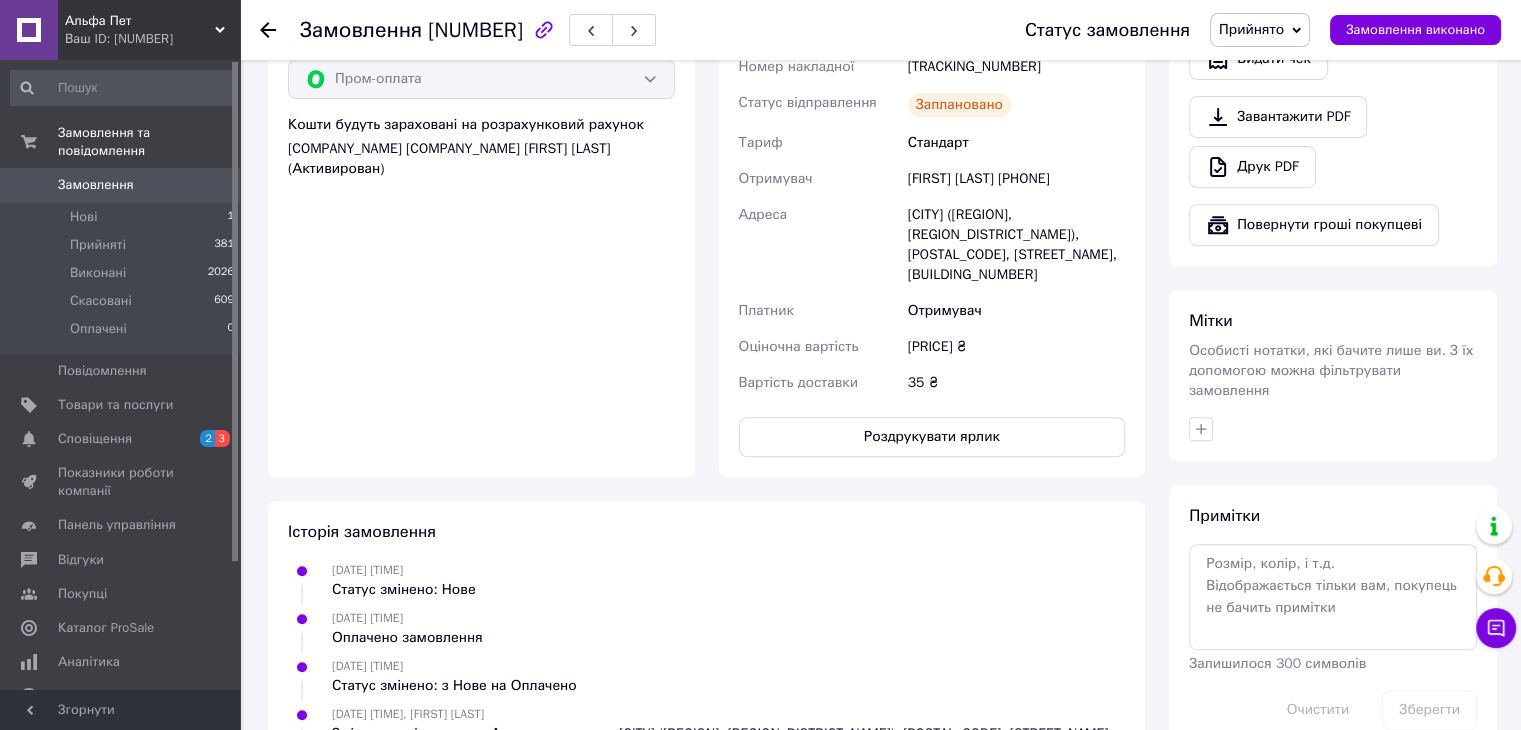 scroll, scrollTop: 763, scrollLeft: 0, axis: vertical 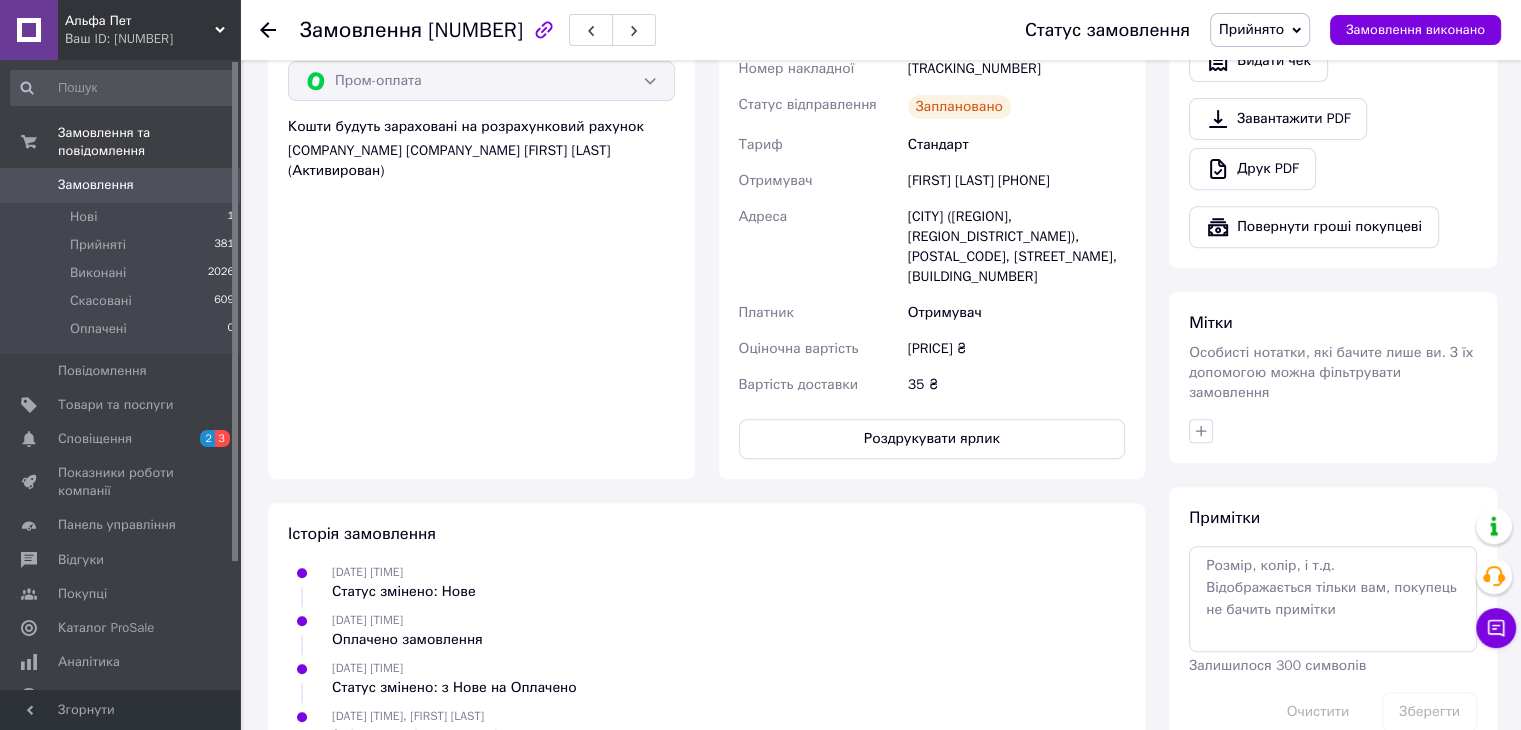 click 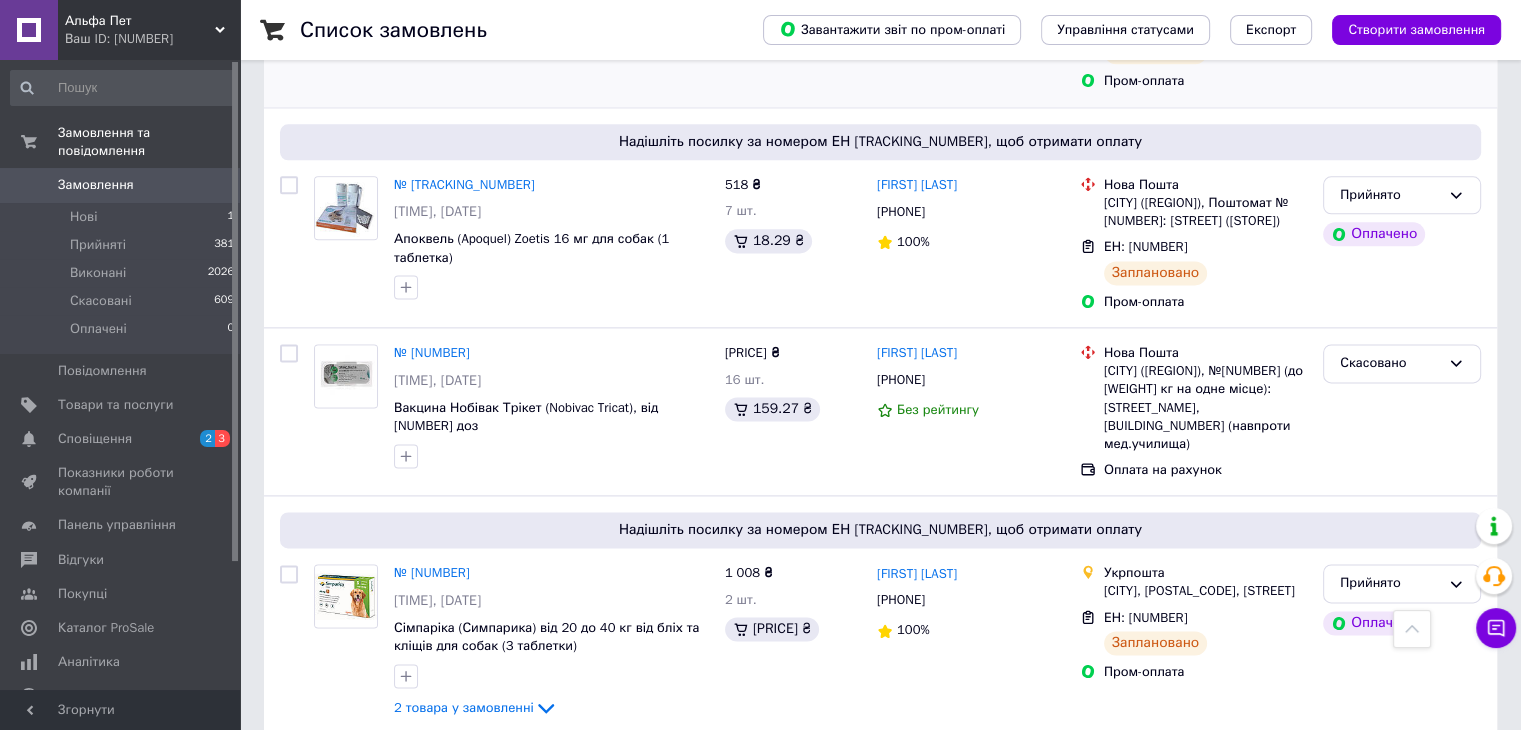 scroll, scrollTop: 2700, scrollLeft: 0, axis: vertical 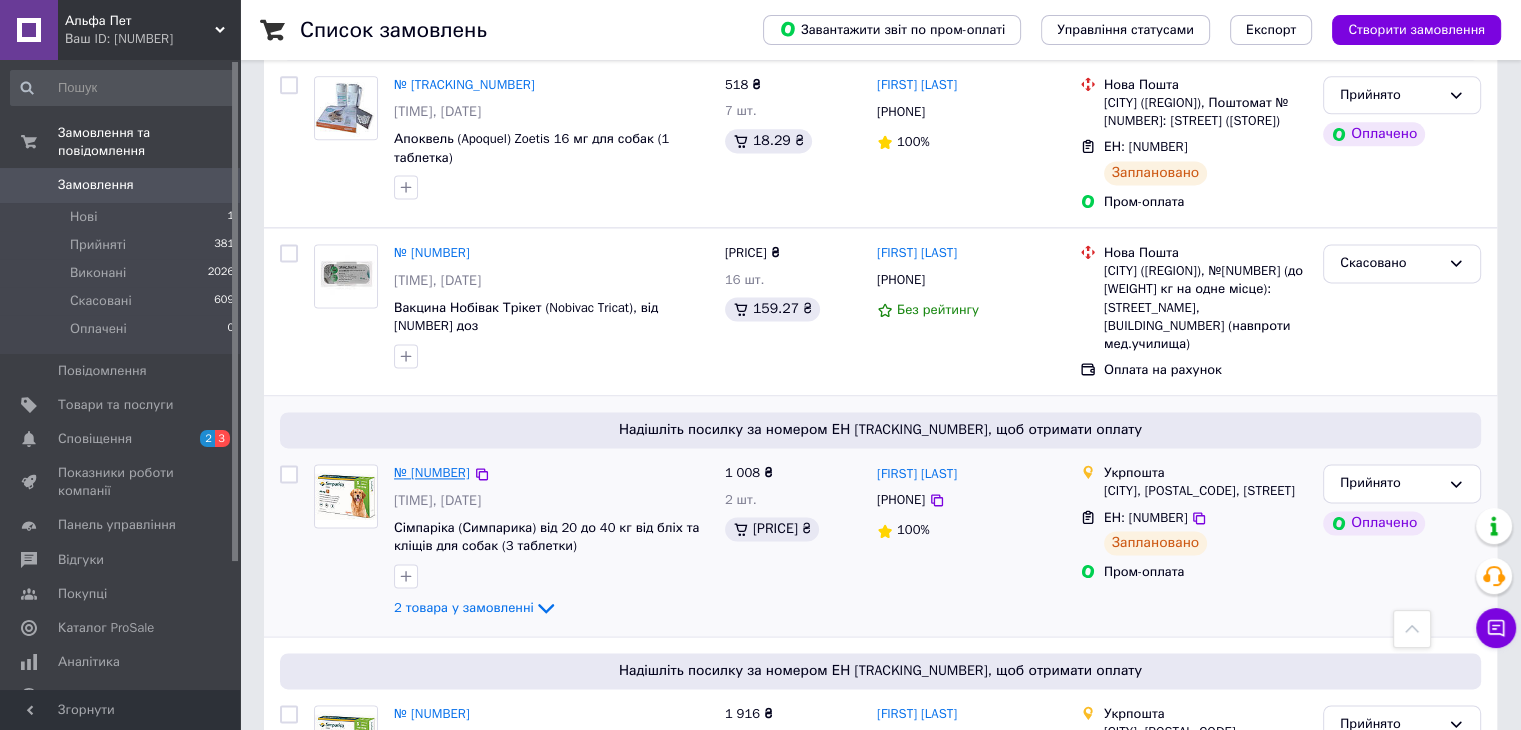 click on "№ [NUMBER]" at bounding box center [432, 472] 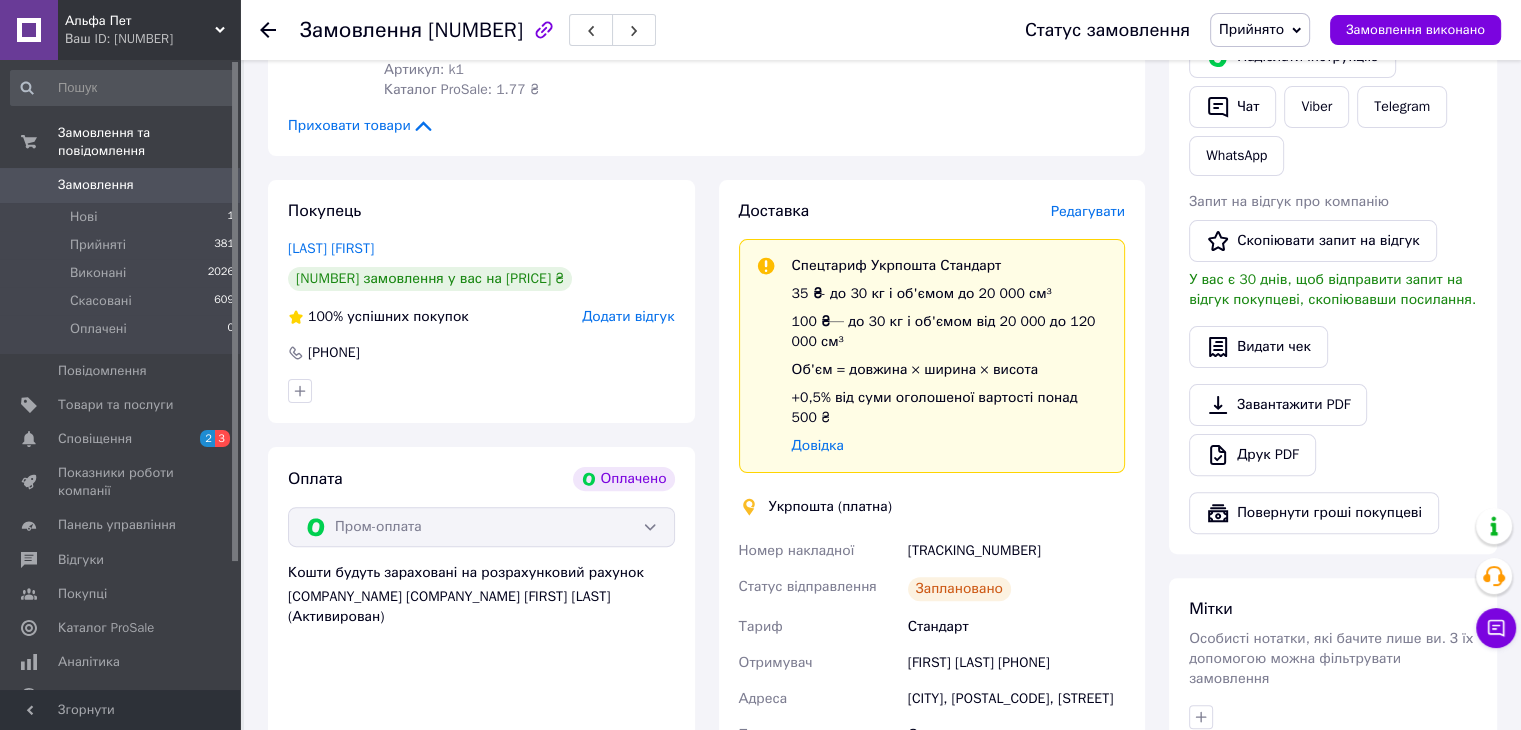 scroll, scrollTop: 579, scrollLeft: 0, axis: vertical 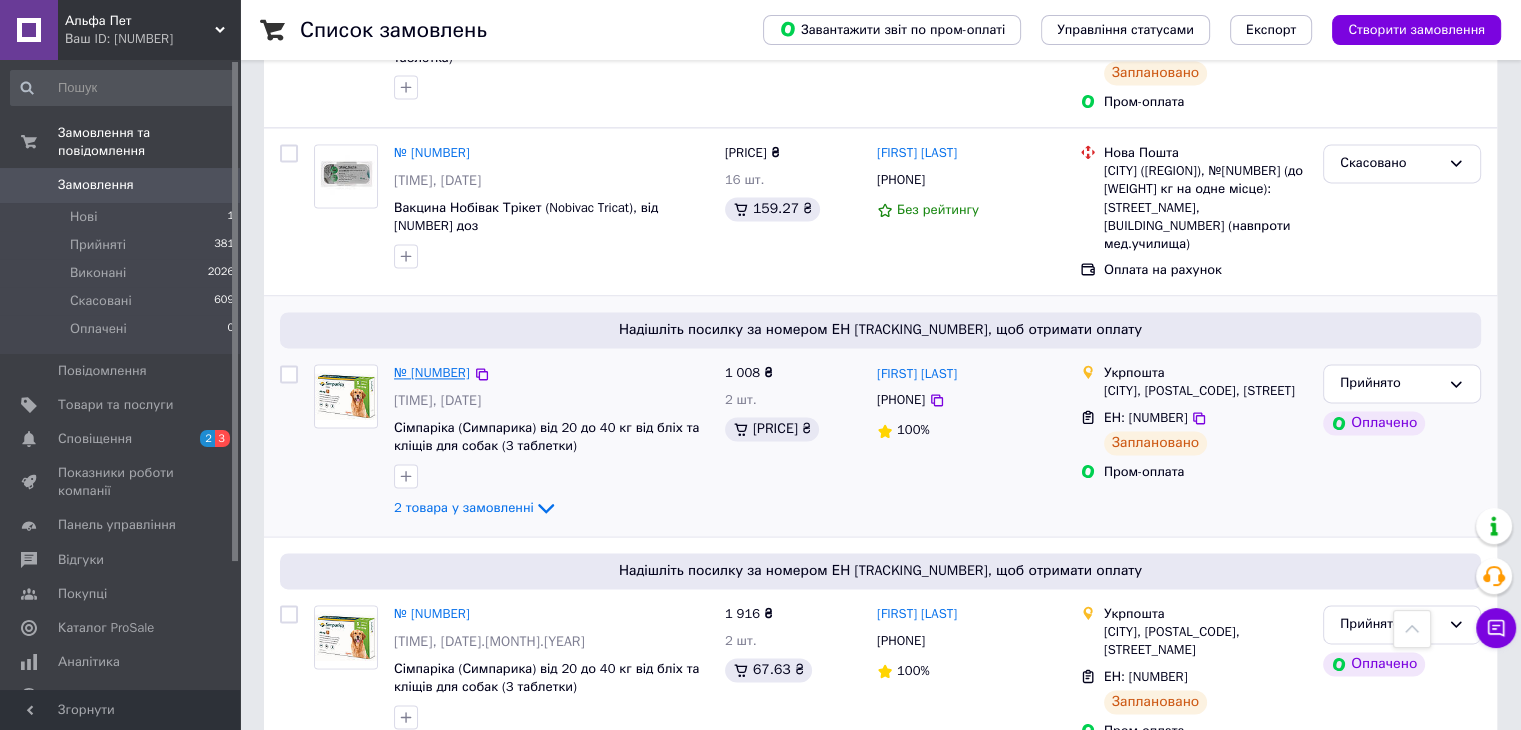 click on "№ [NUMBER]" at bounding box center (432, 372) 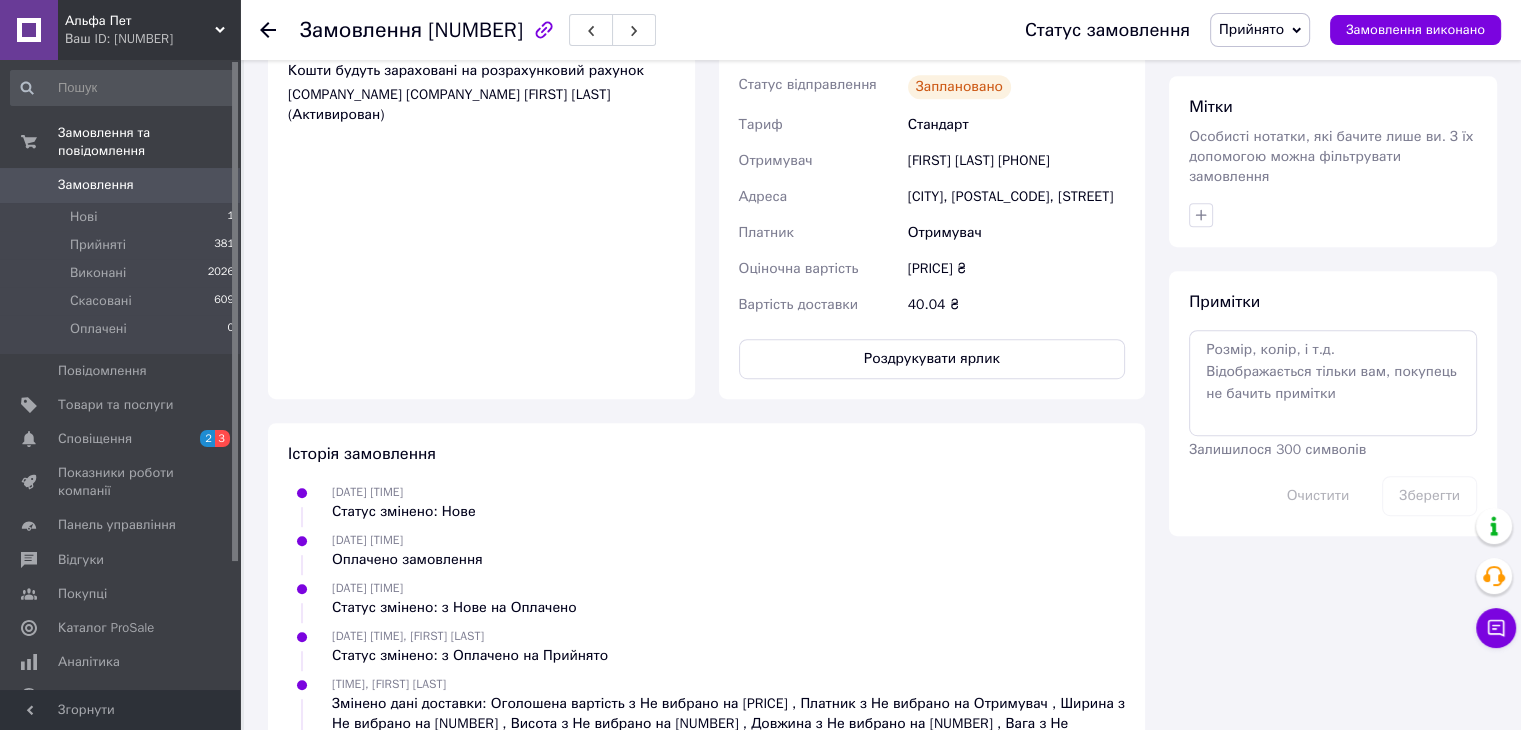 scroll, scrollTop: 879, scrollLeft: 0, axis: vertical 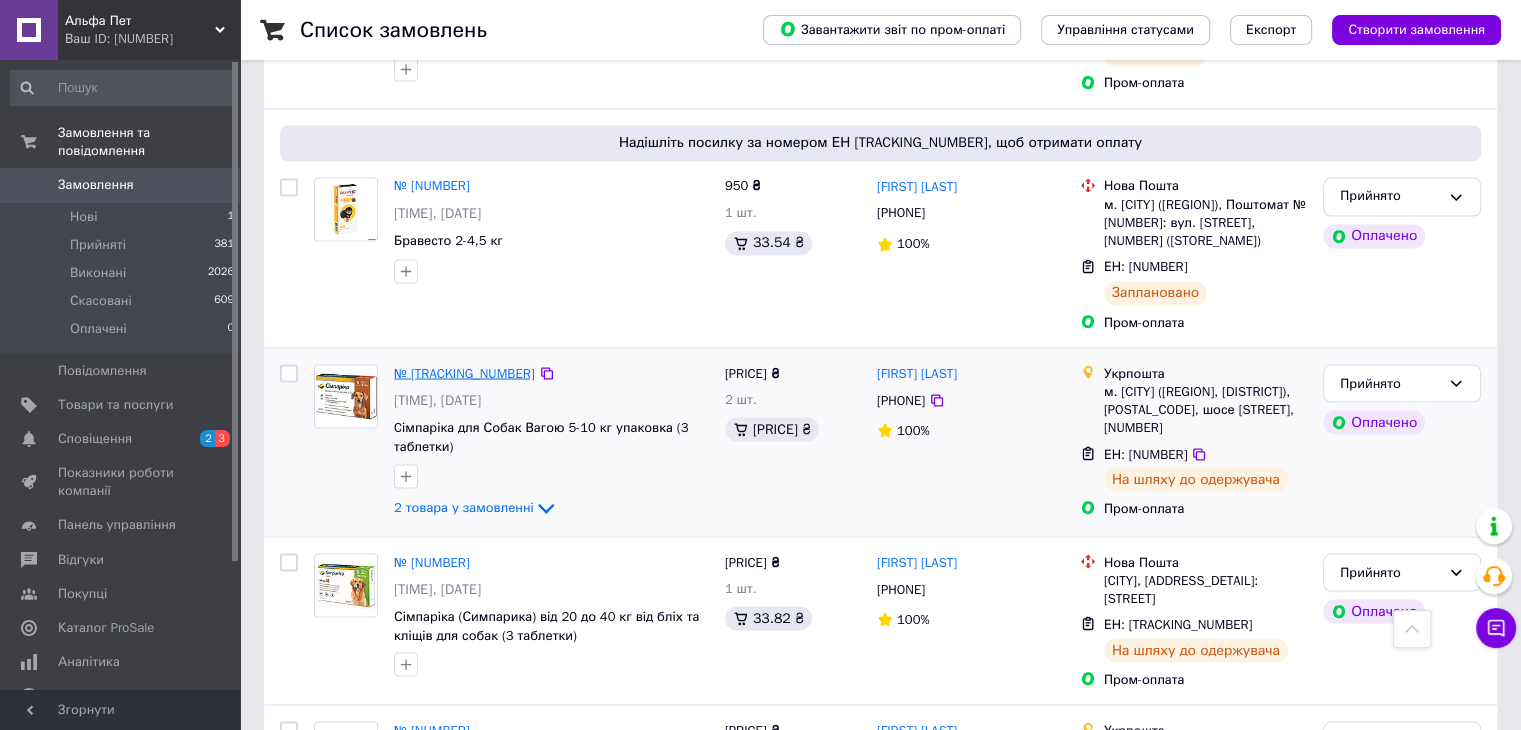 click on "№ [TRACKING_NUMBER]" at bounding box center (464, 372) 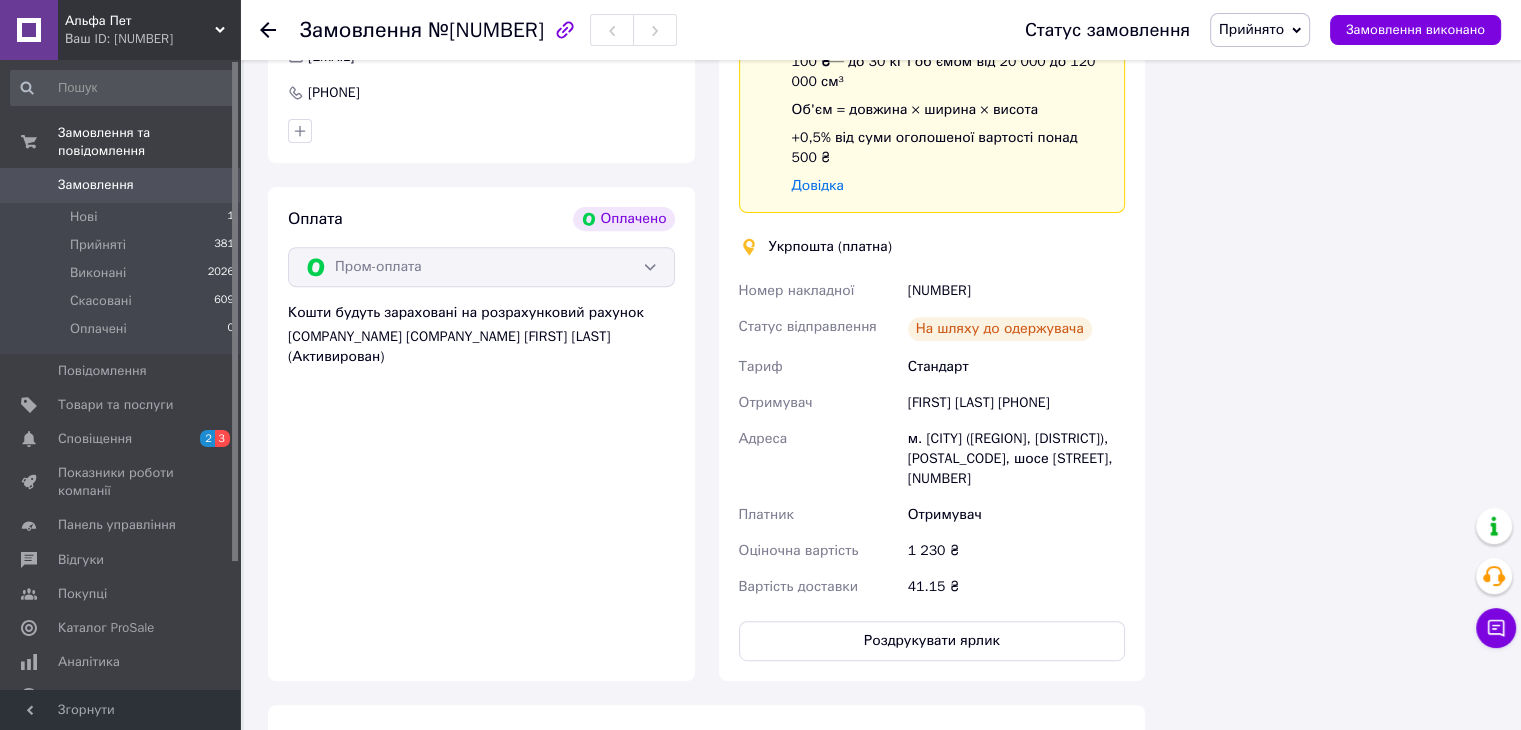 scroll, scrollTop: 1256, scrollLeft: 0, axis: vertical 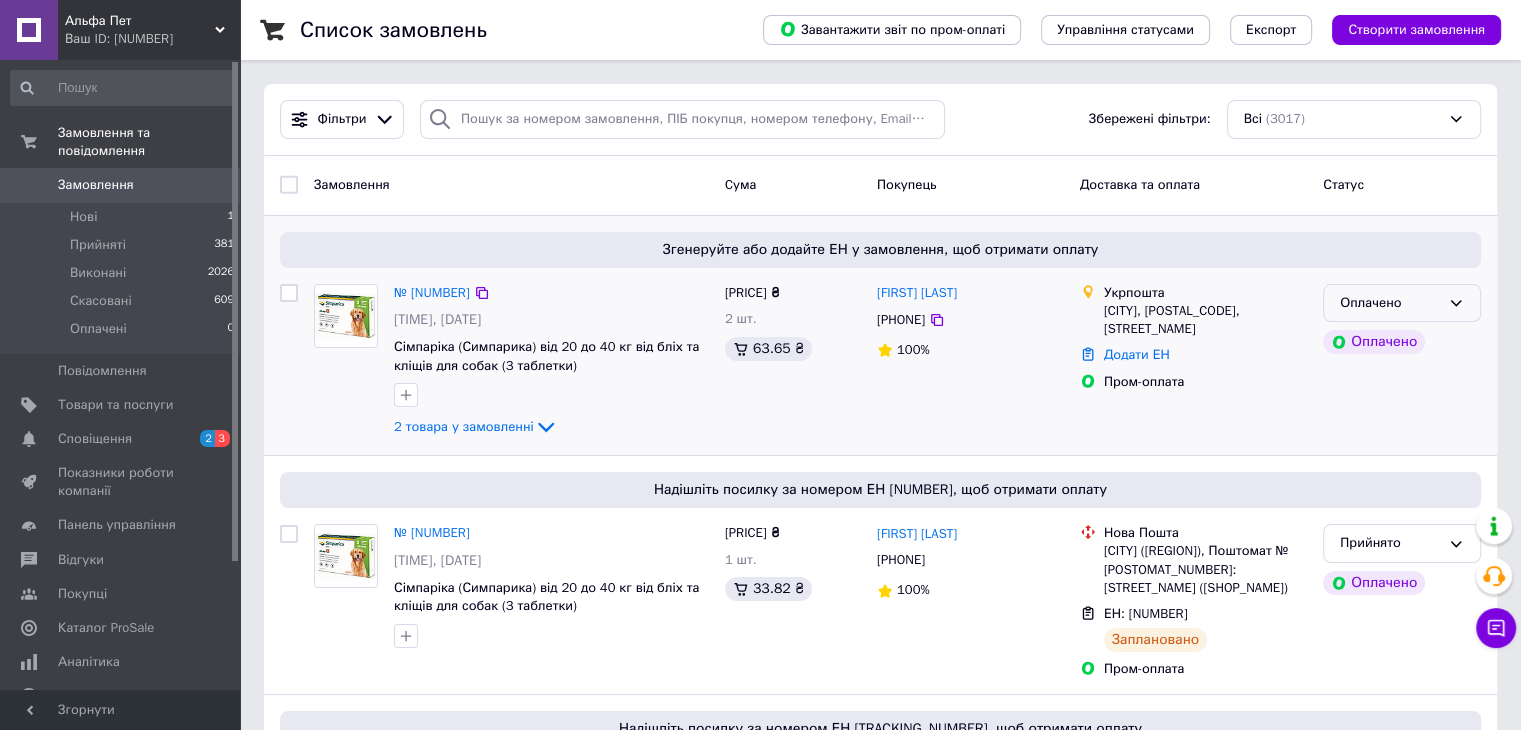 click 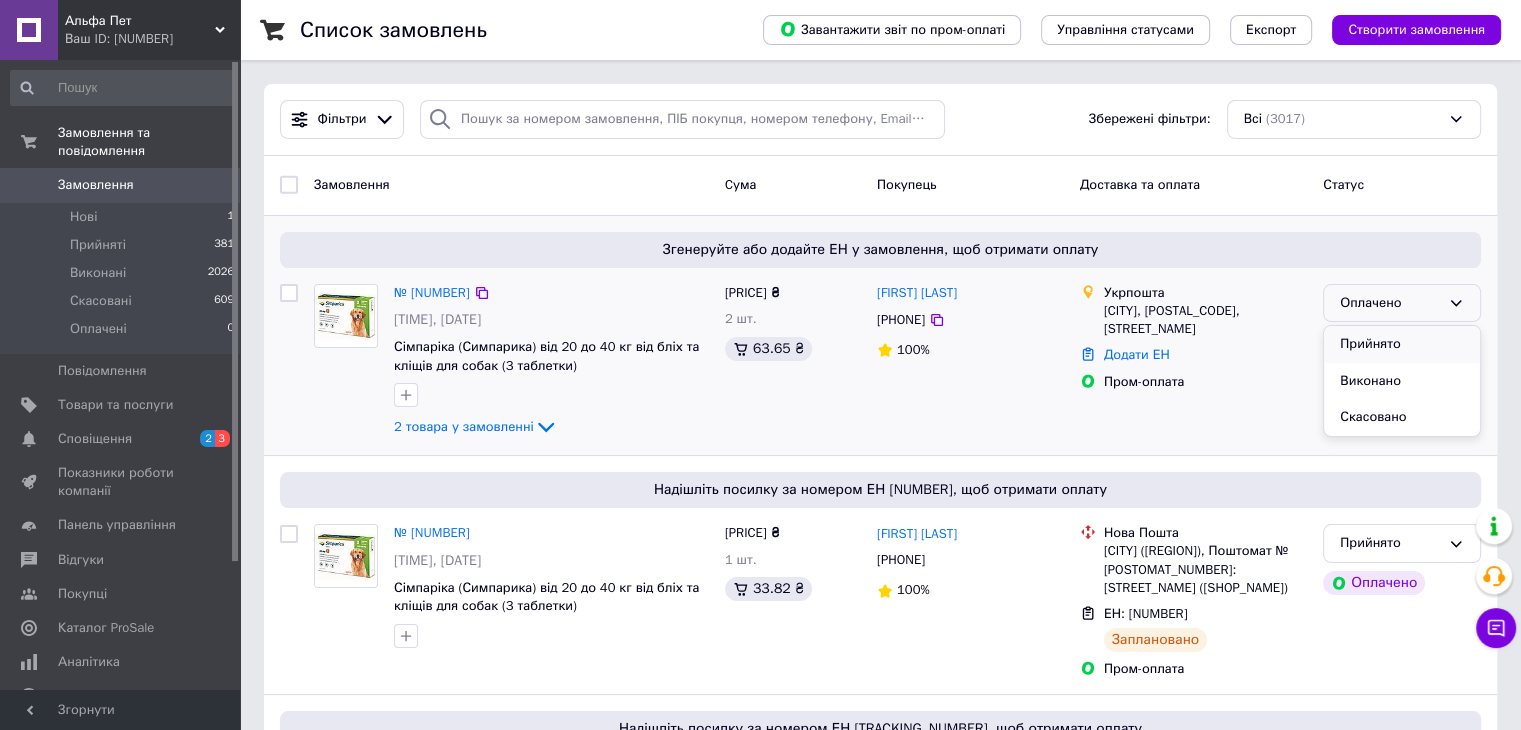 click on "Прийнято" at bounding box center (1402, 344) 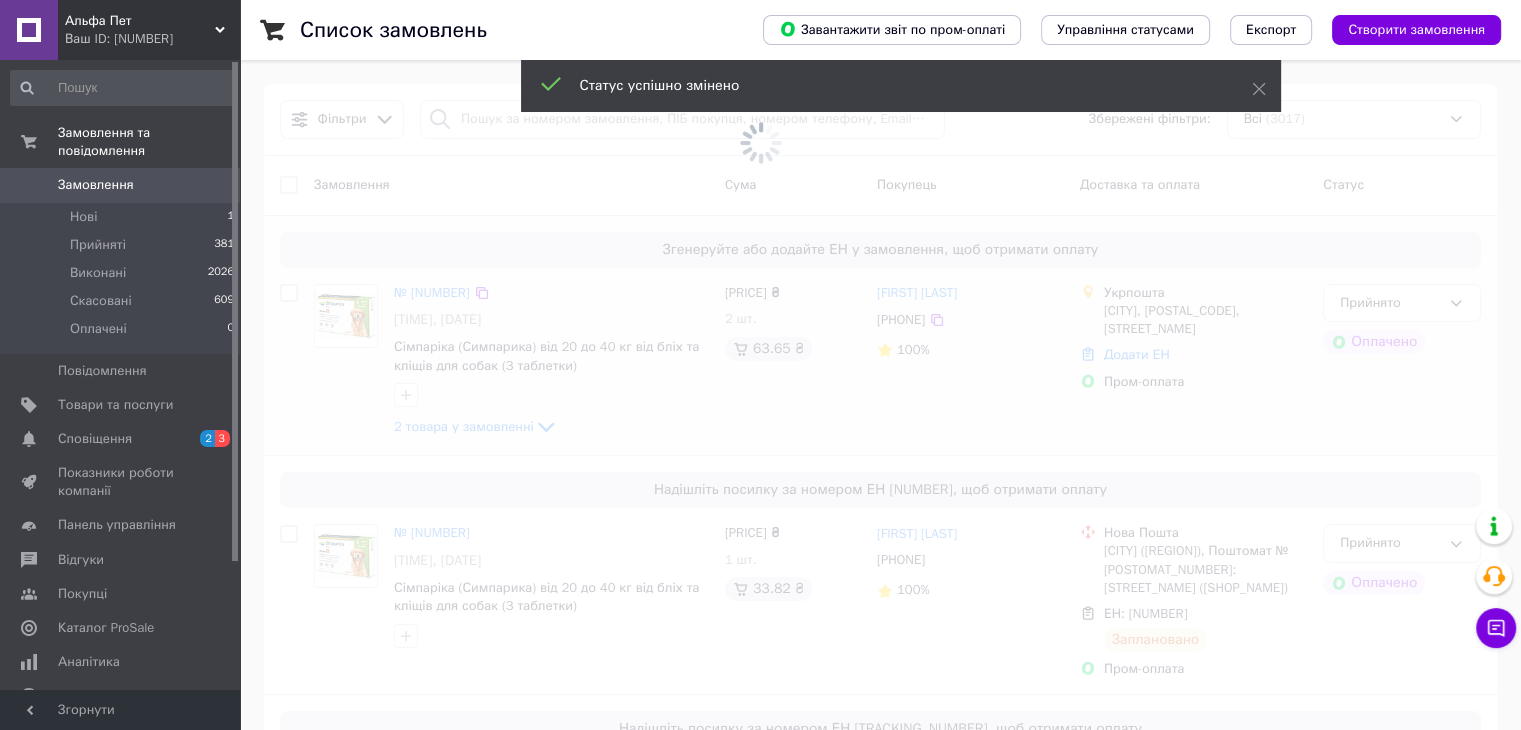 click at bounding box center [760, 365] 